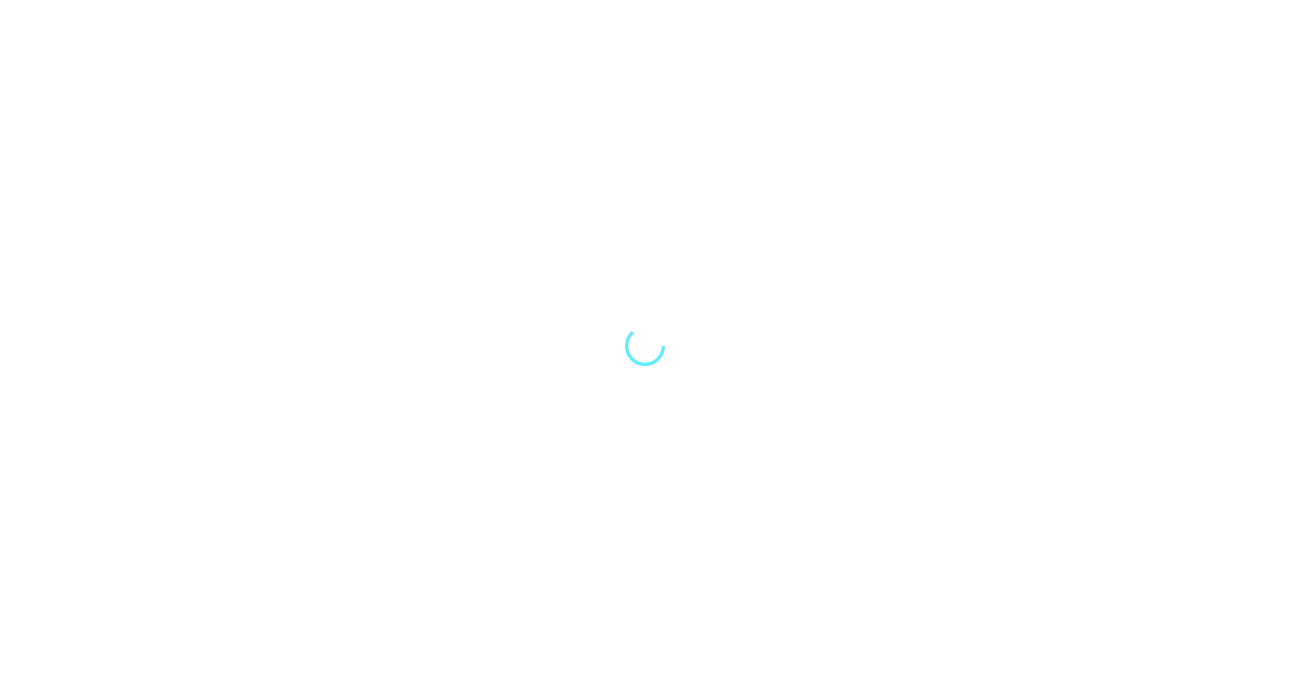 scroll, scrollTop: 0, scrollLeft: 0, axis: both 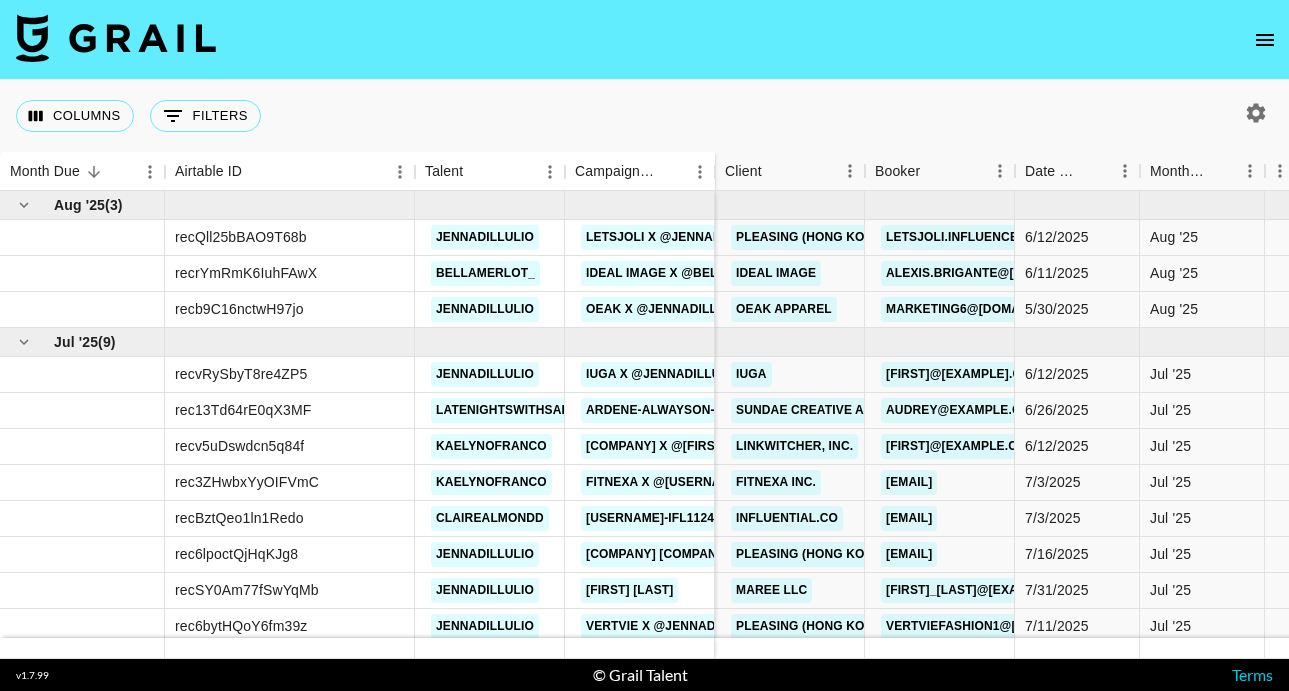 click 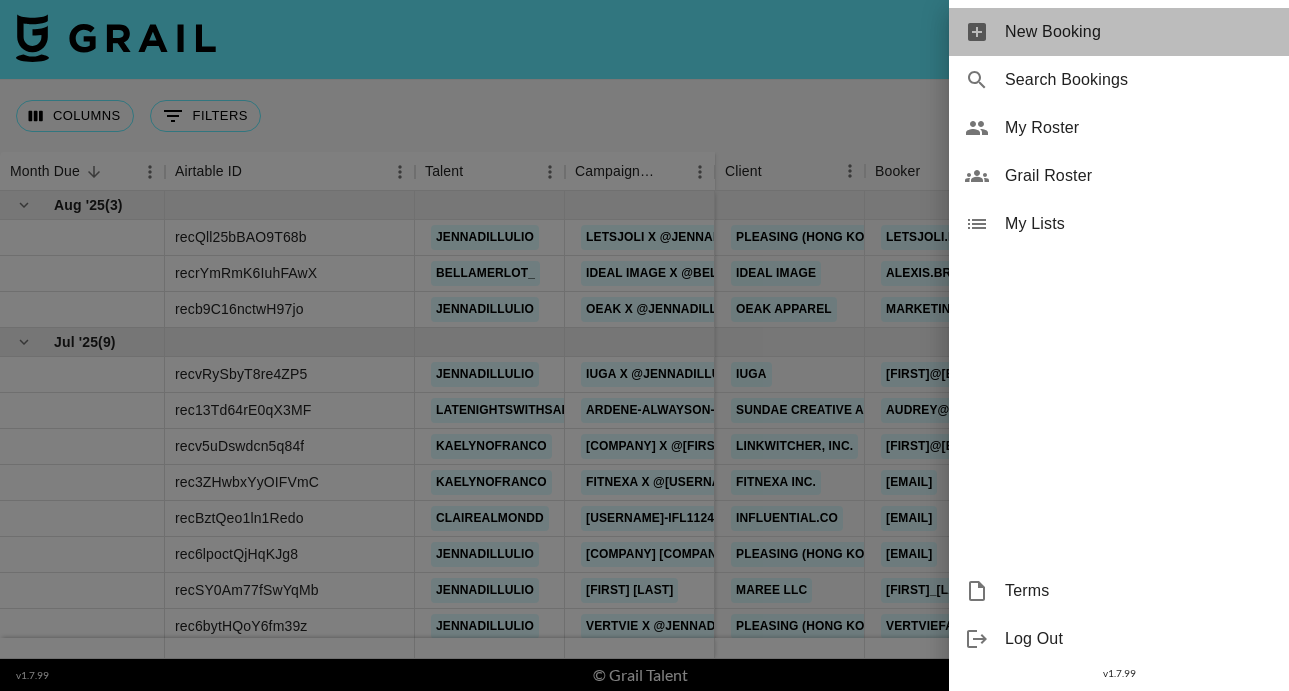click on "New Booking" at bounding box center (1139, 32) 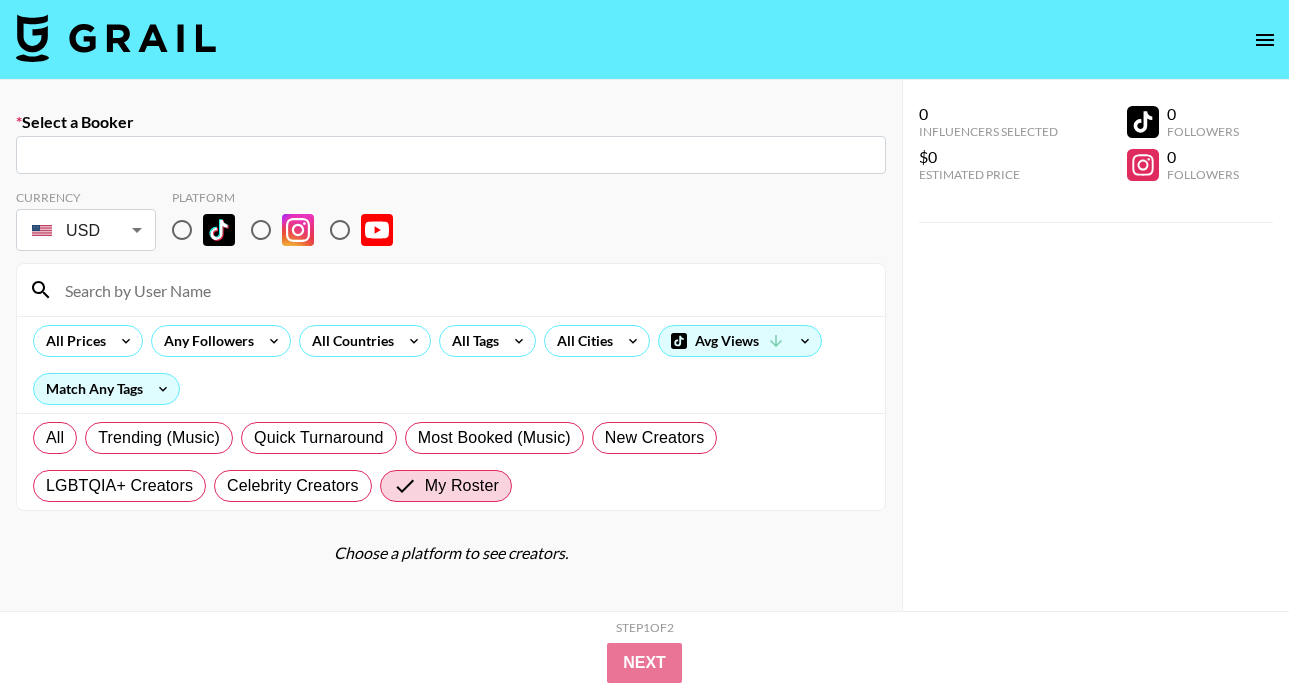 click at bounding box center [261, 230] 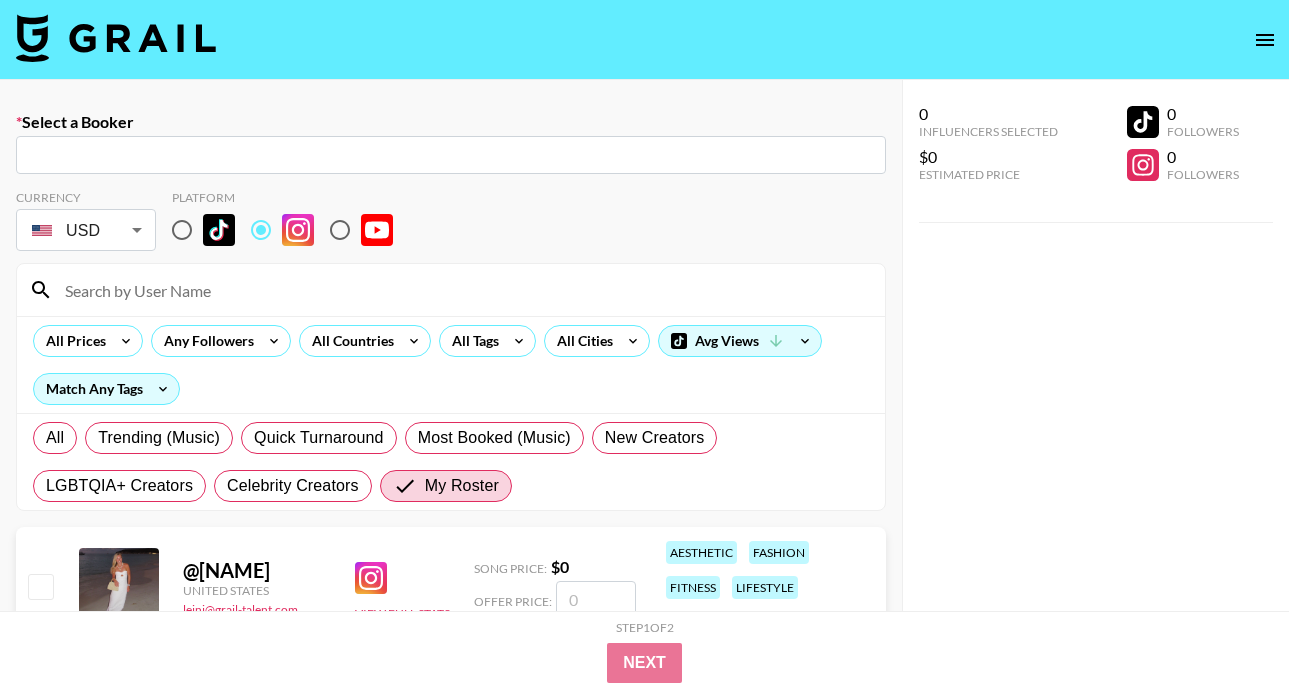 click at bounding box center (451, 155) 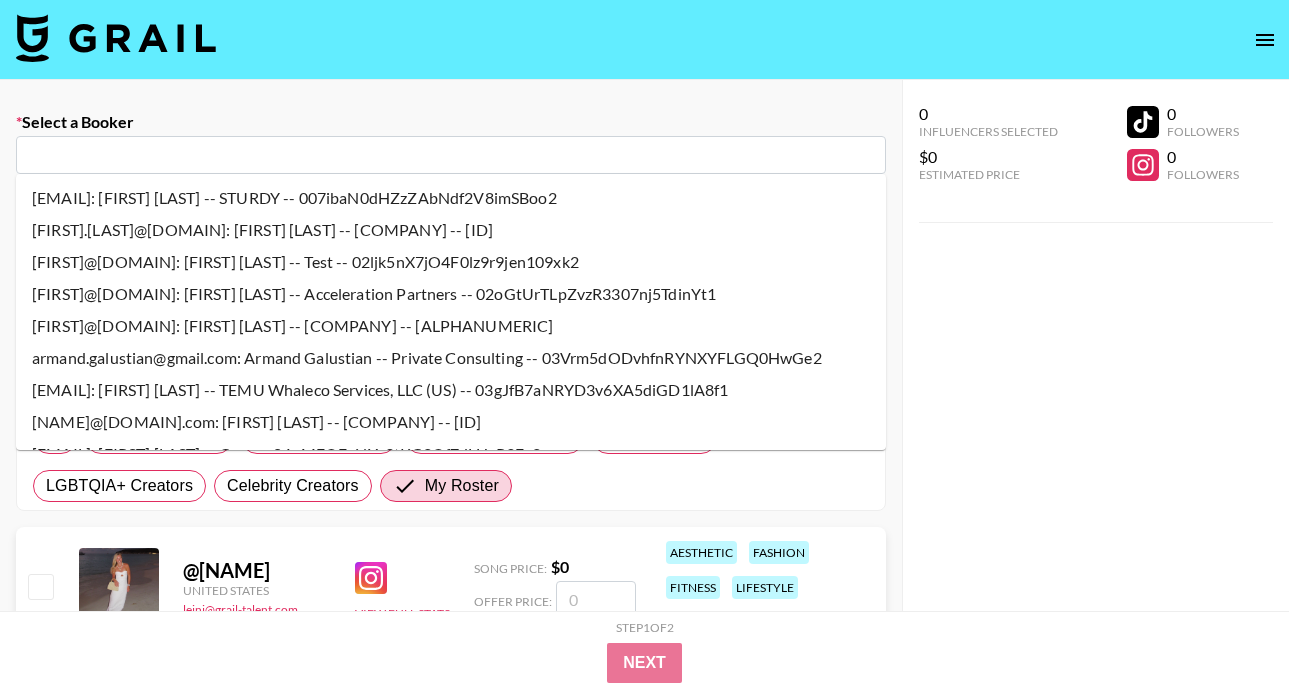paste on "[EMAIL]" 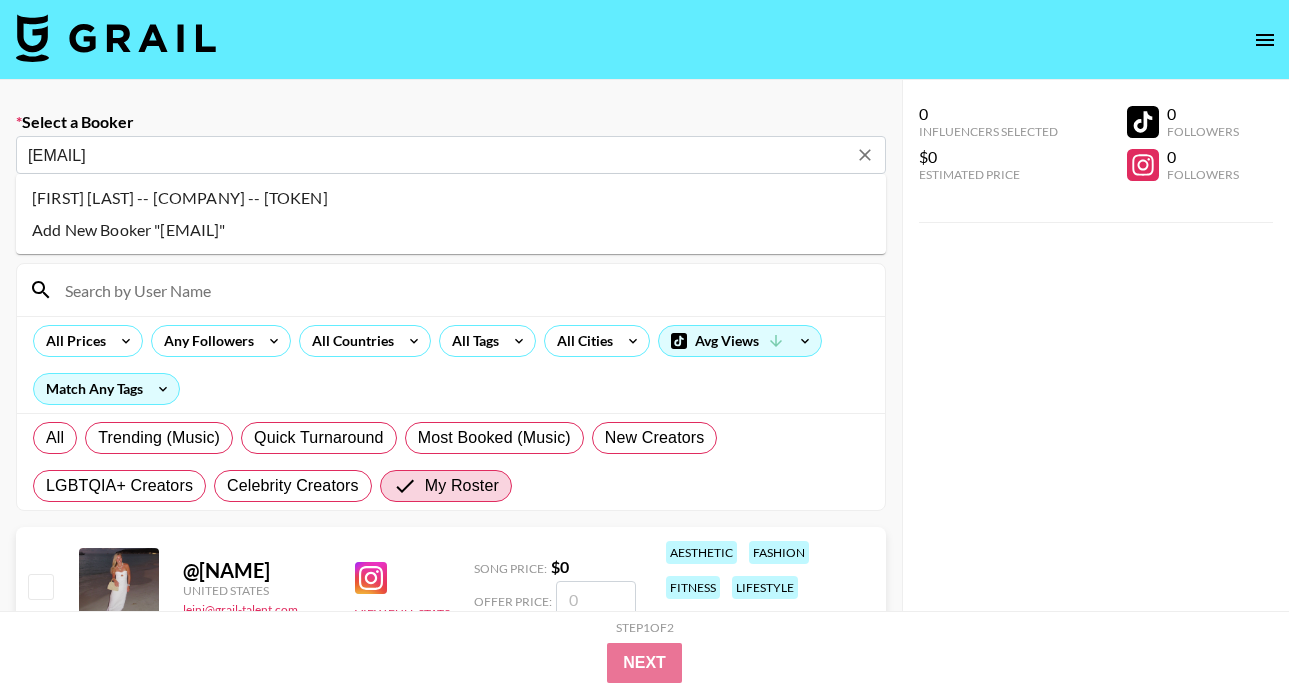 click on "[FIRST] [LAST] -- [COMPANY] -- [TOKEN]" at bounding box center (451, 198) 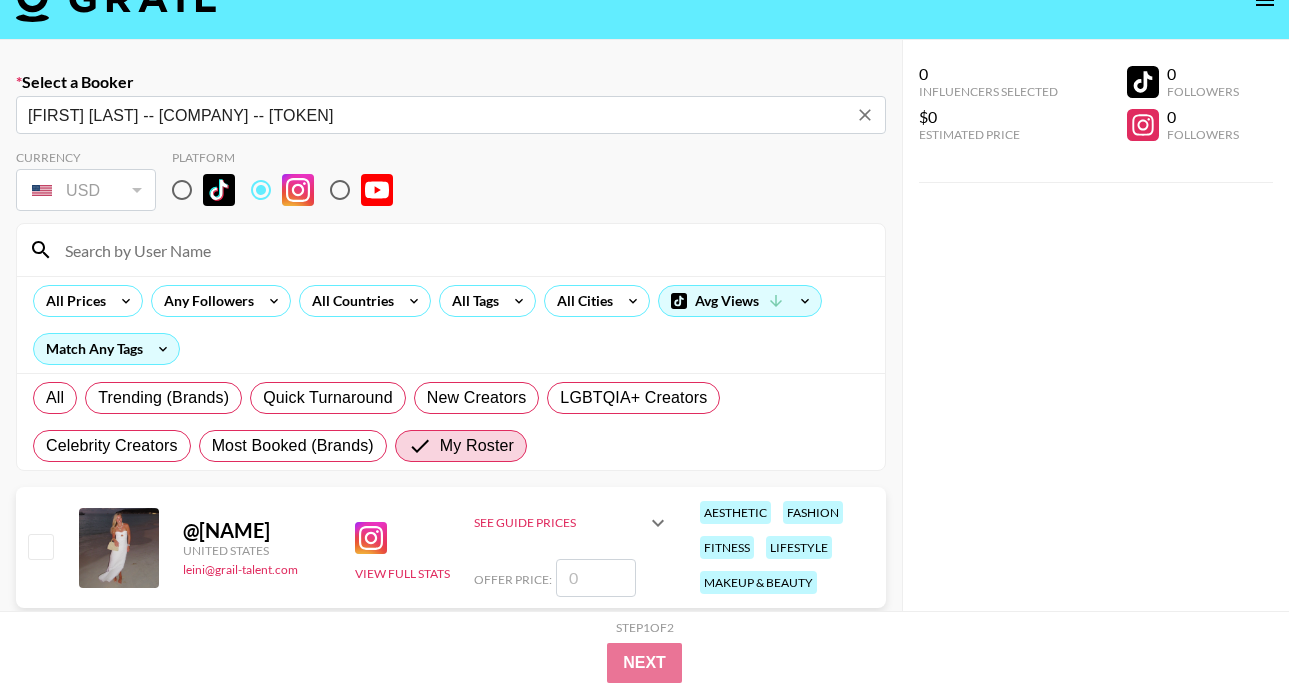 scroll, scrollTop: 49, scrollLeft: 0, axis: vertical 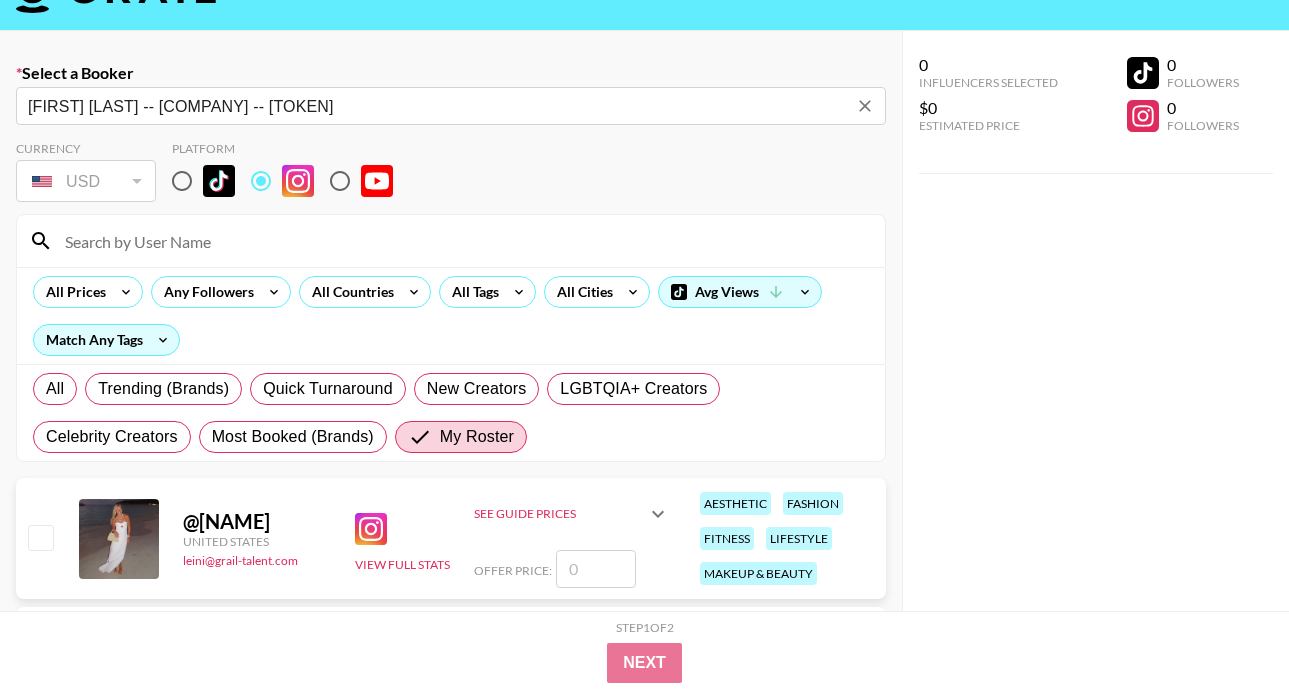 type on "[FIRST] [LAST] -- [COMPANY] -- [TOKEN]" 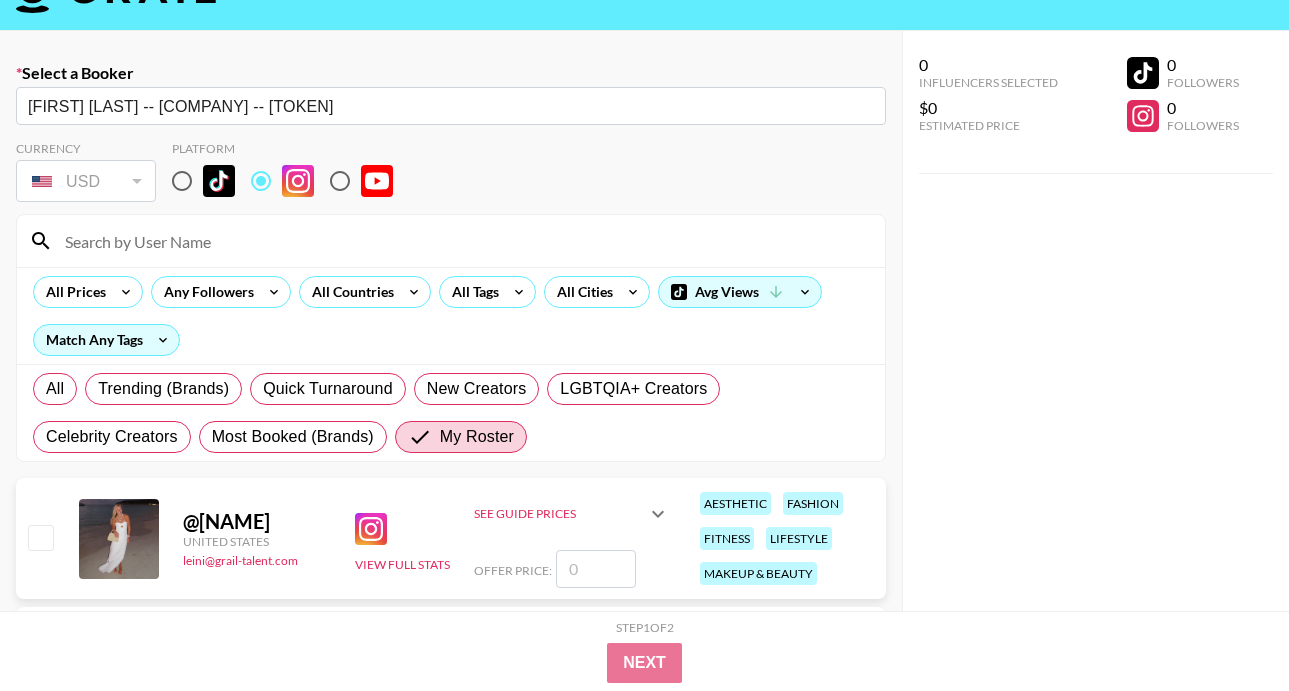 click at bounding box center (463, 241) 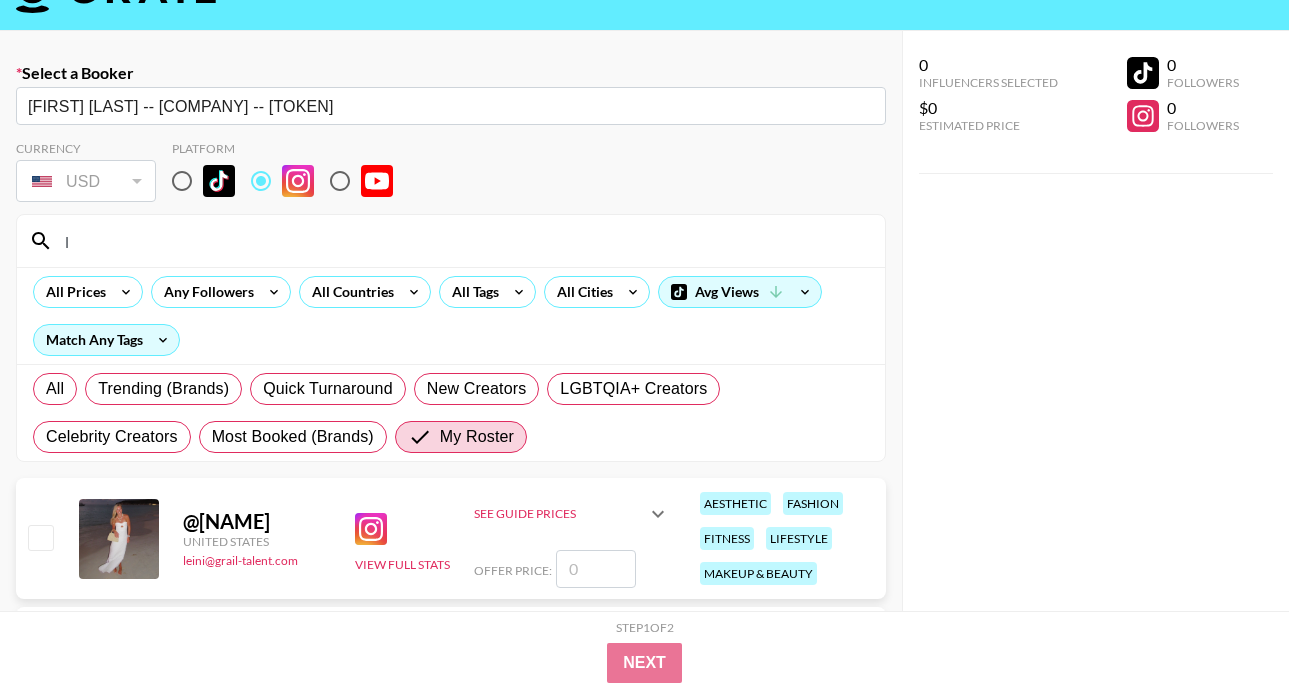 type on "[USERNAME]" 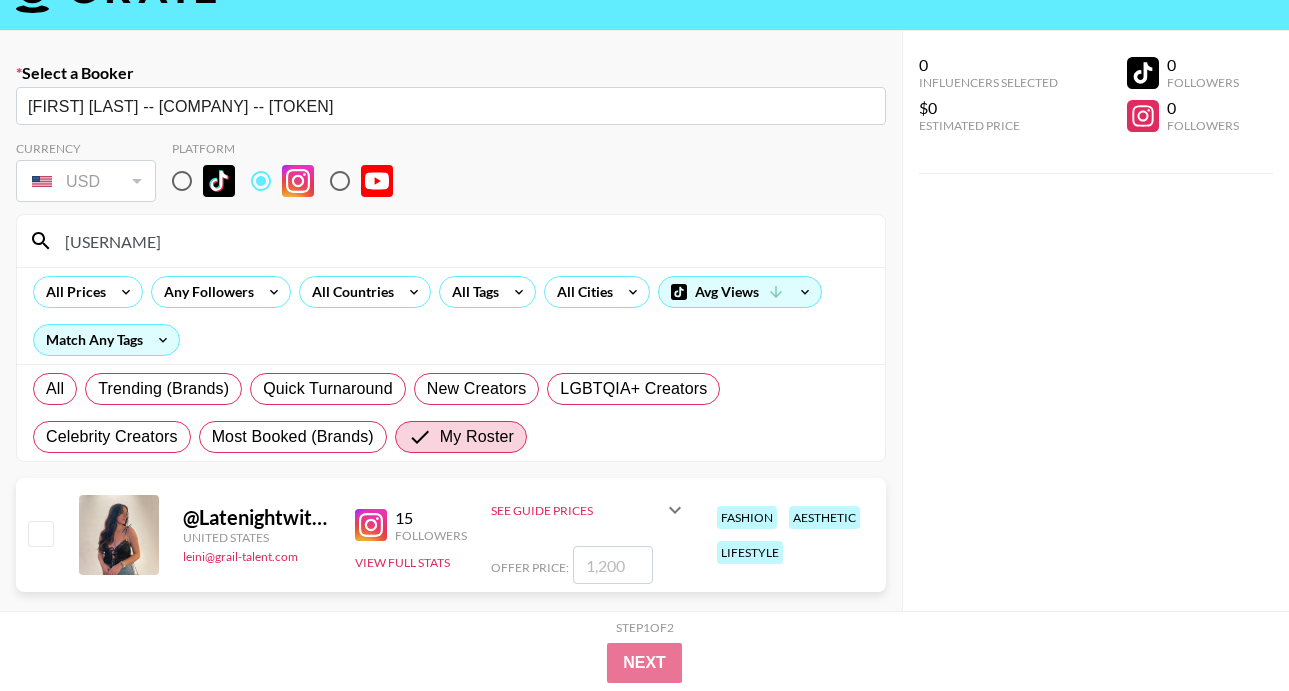 click at bounding box center (613, 565) 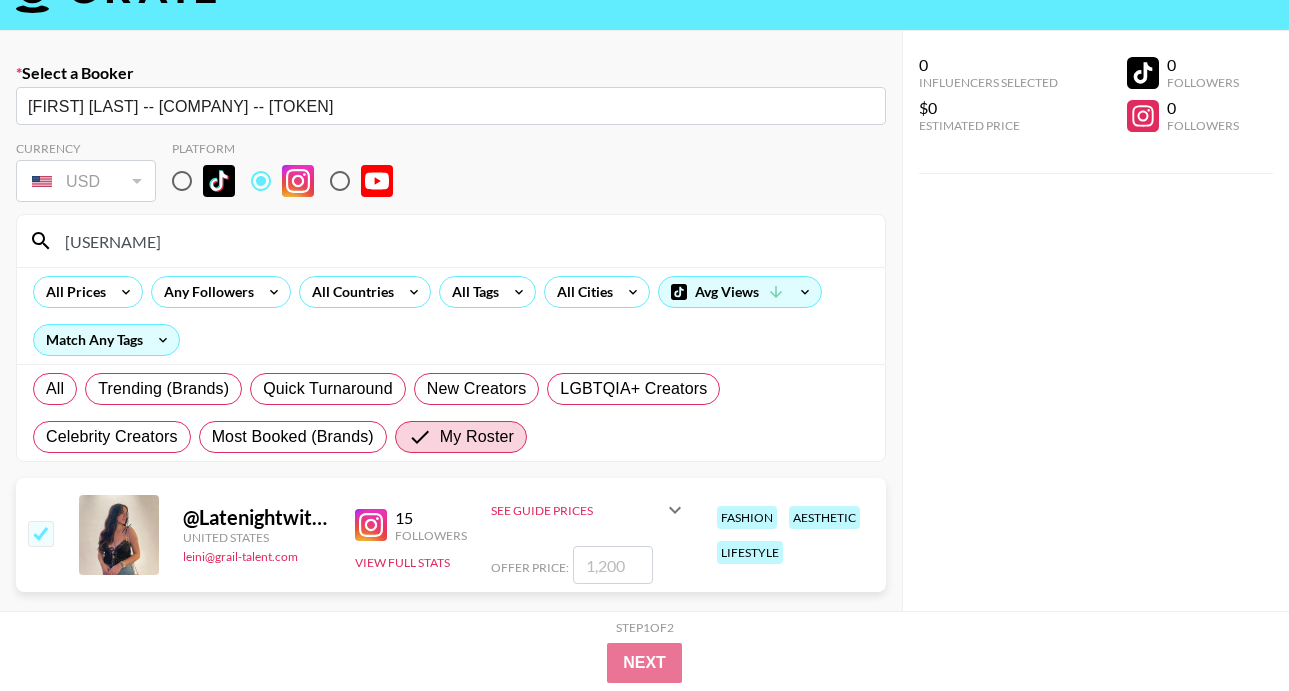 type on "5" 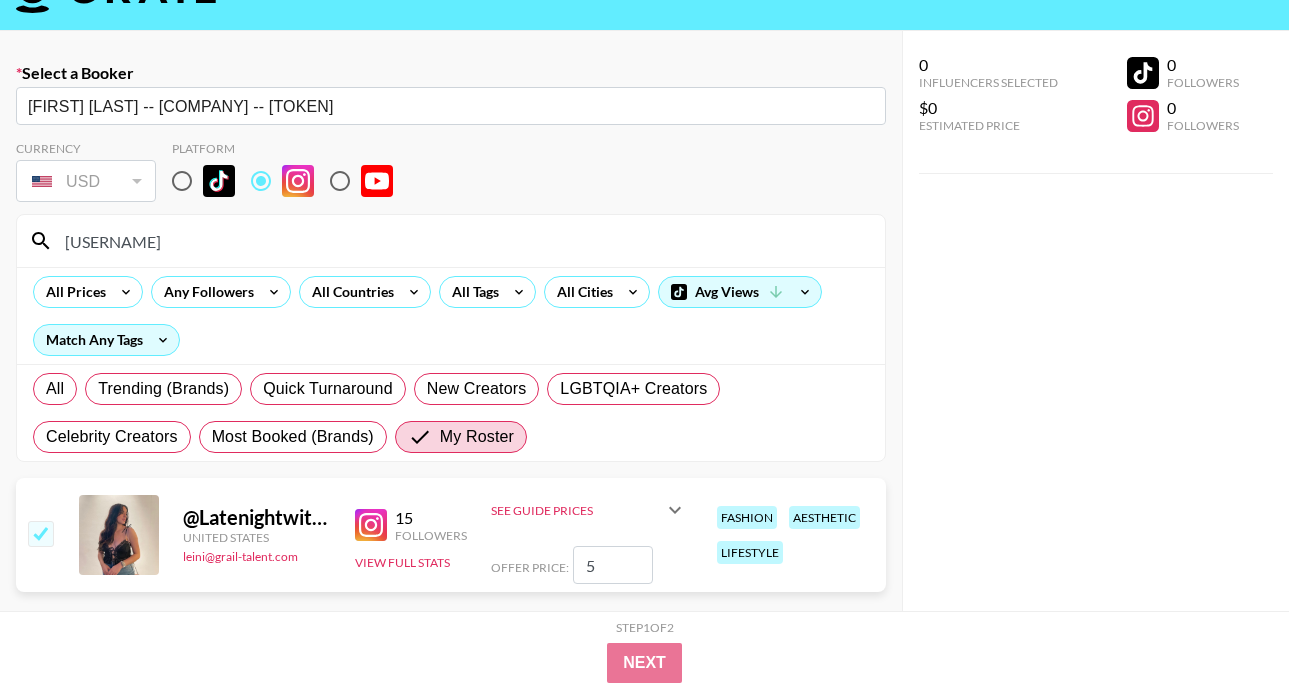 checkbox on "true" 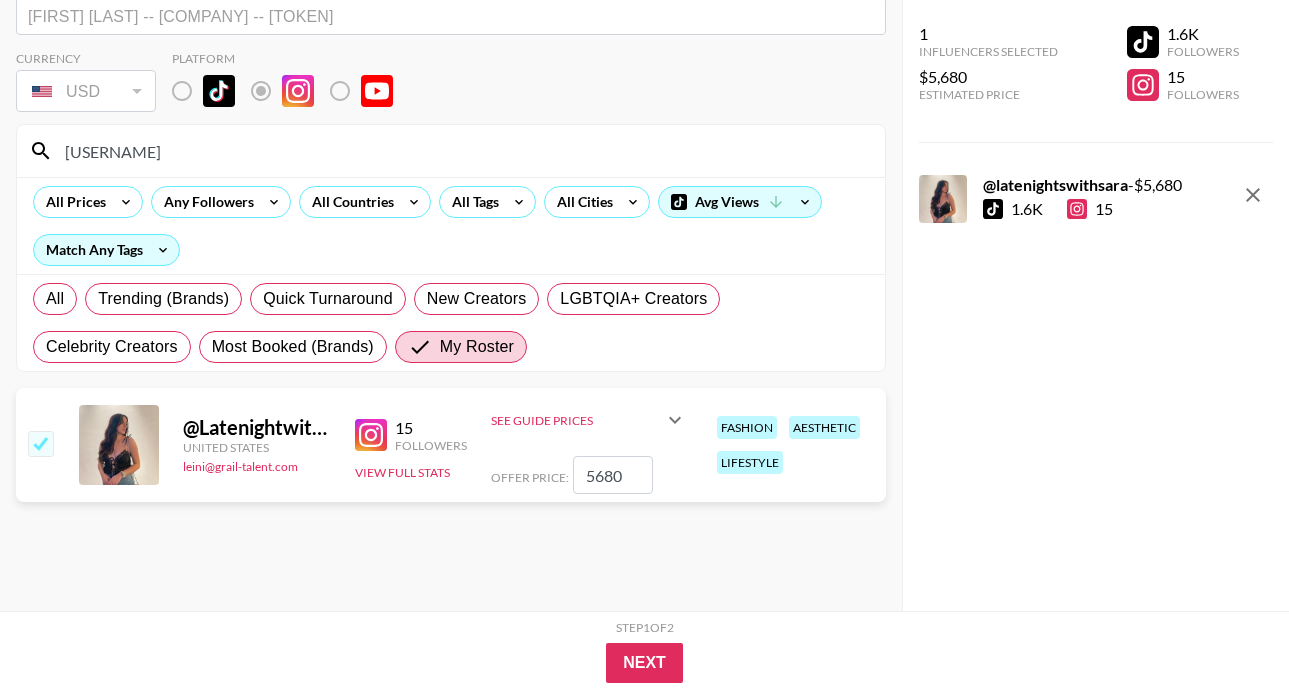 scroll, scrollTop: 142, scrollLeft: 0, axis: vertical 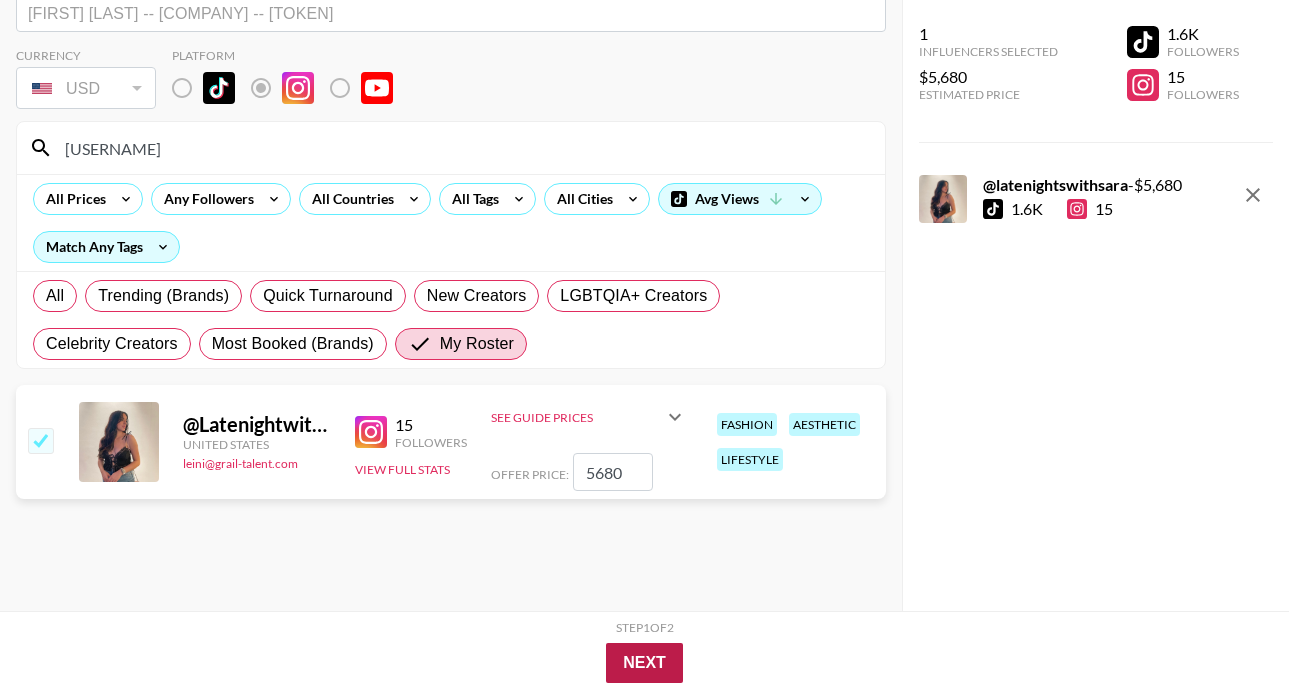 type on "5680" 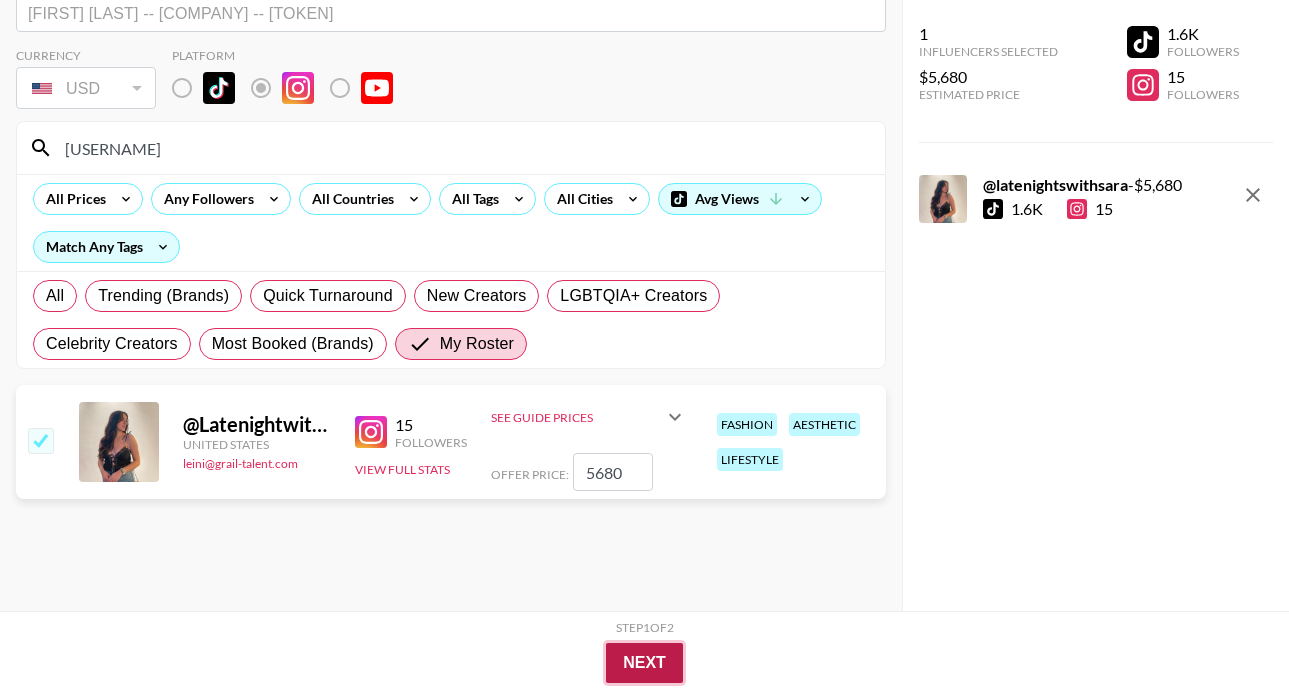 click on "Next" at bounding box center [644, 663] 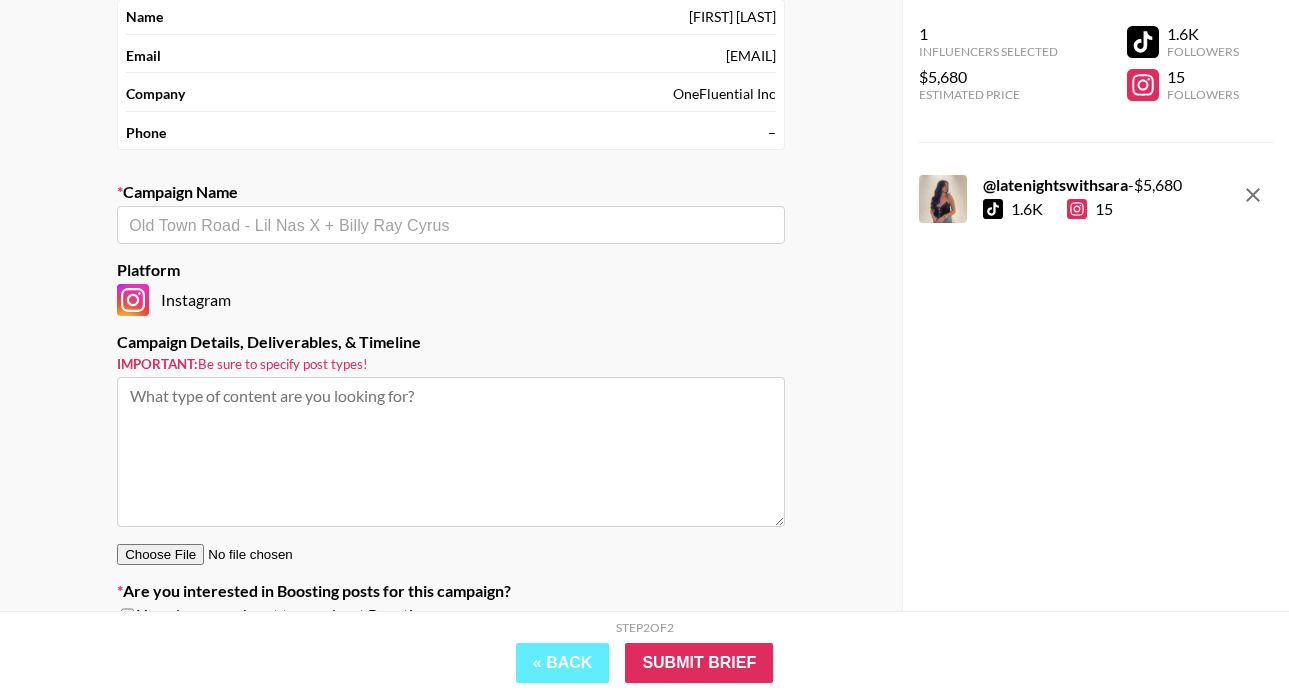 click at bounding box center [451, 225] 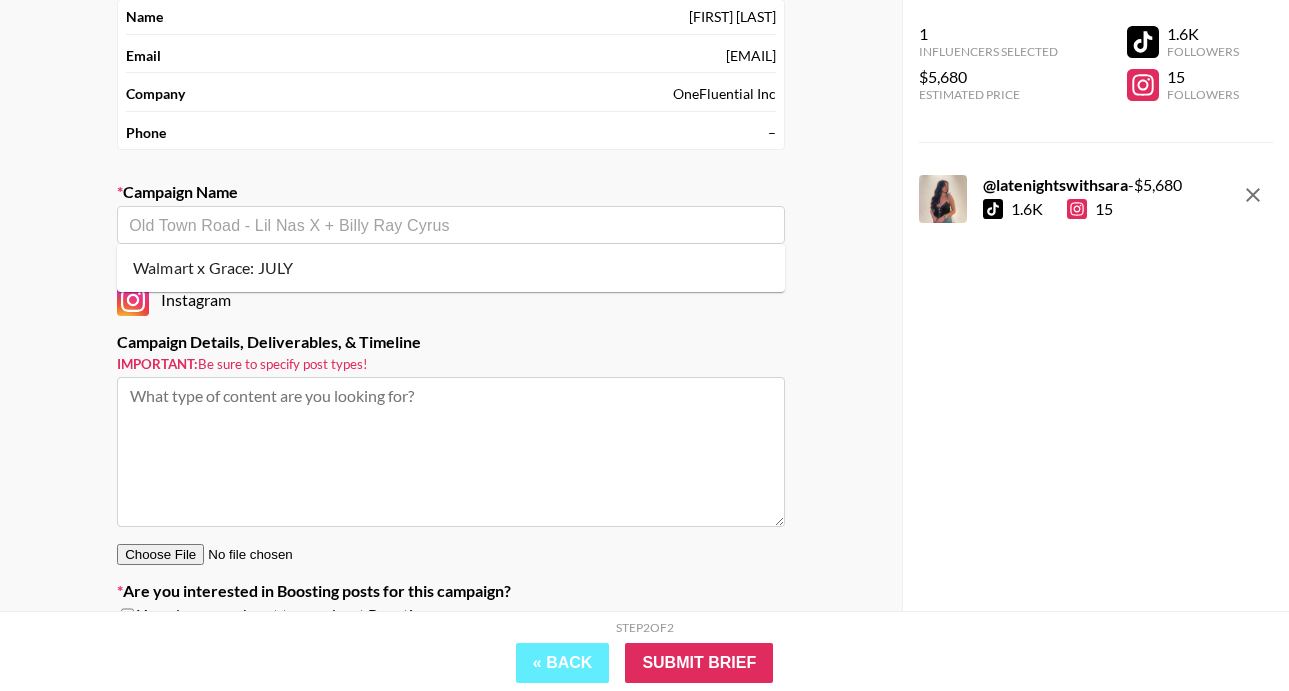 paste on "Walmart Realm '25" 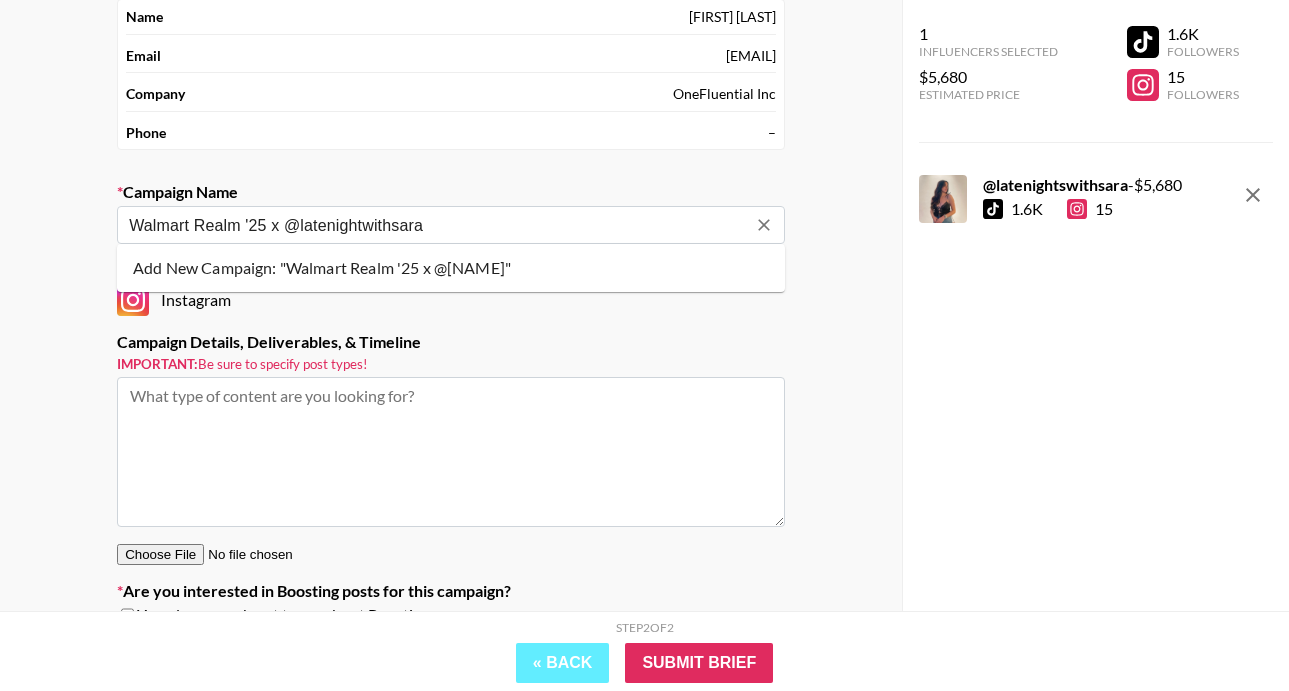 click on "Add New Campaign: "Walmart Realm '25 x @[NAME]"" at bounding box center (451, 268) 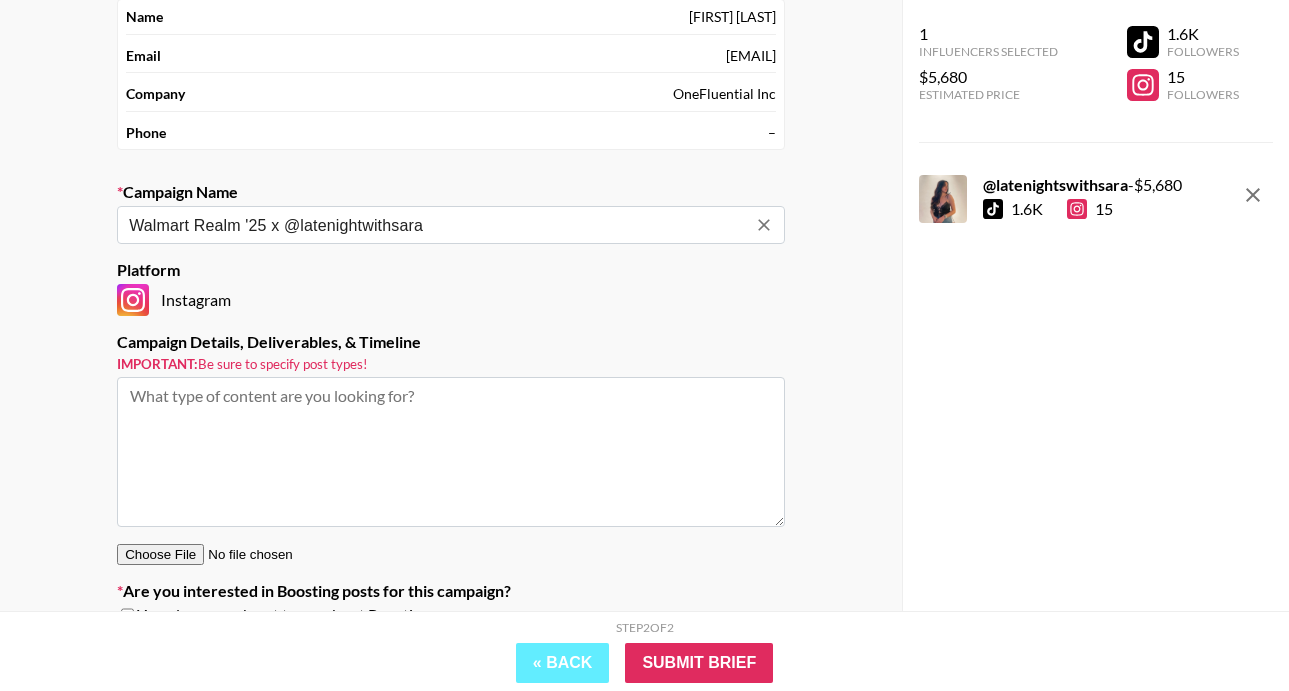 type on "Walmart Realm '25 x @latenightwithsara" 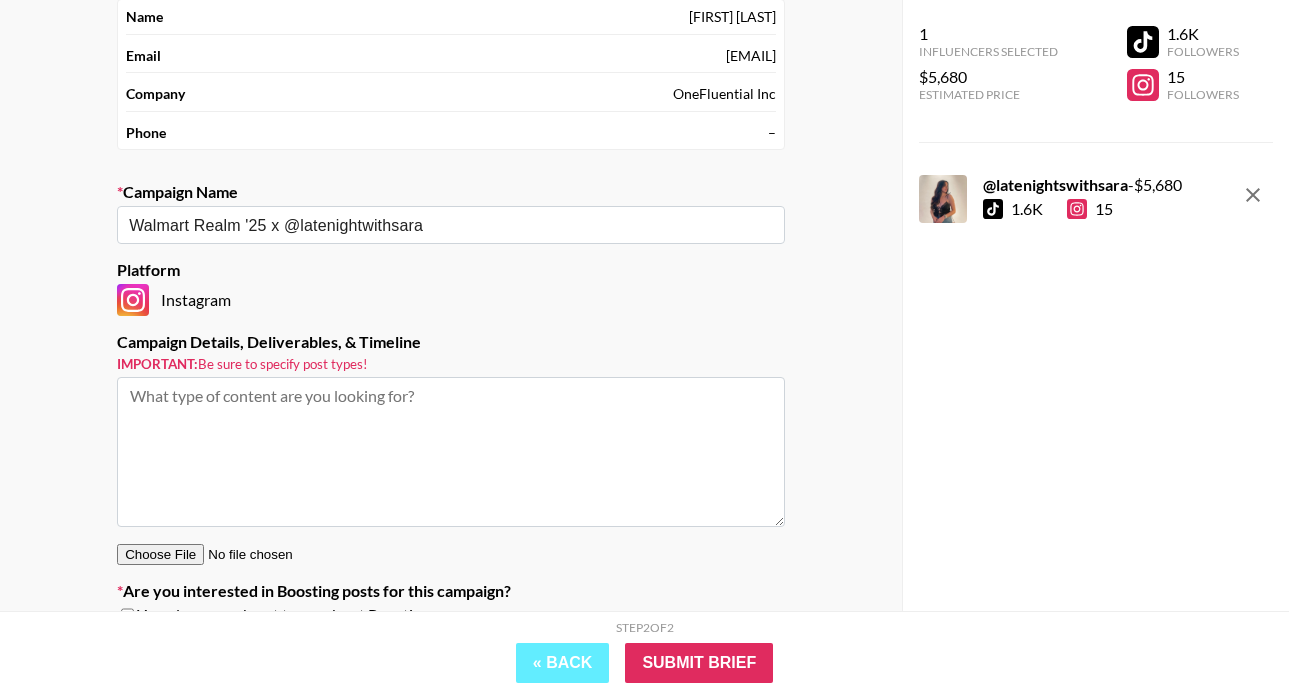 paste on ""1x Welcome Video
1x In-Feed Video
60 days Organic Usage
60 days Paid Usage
Exclusivity $1500"" 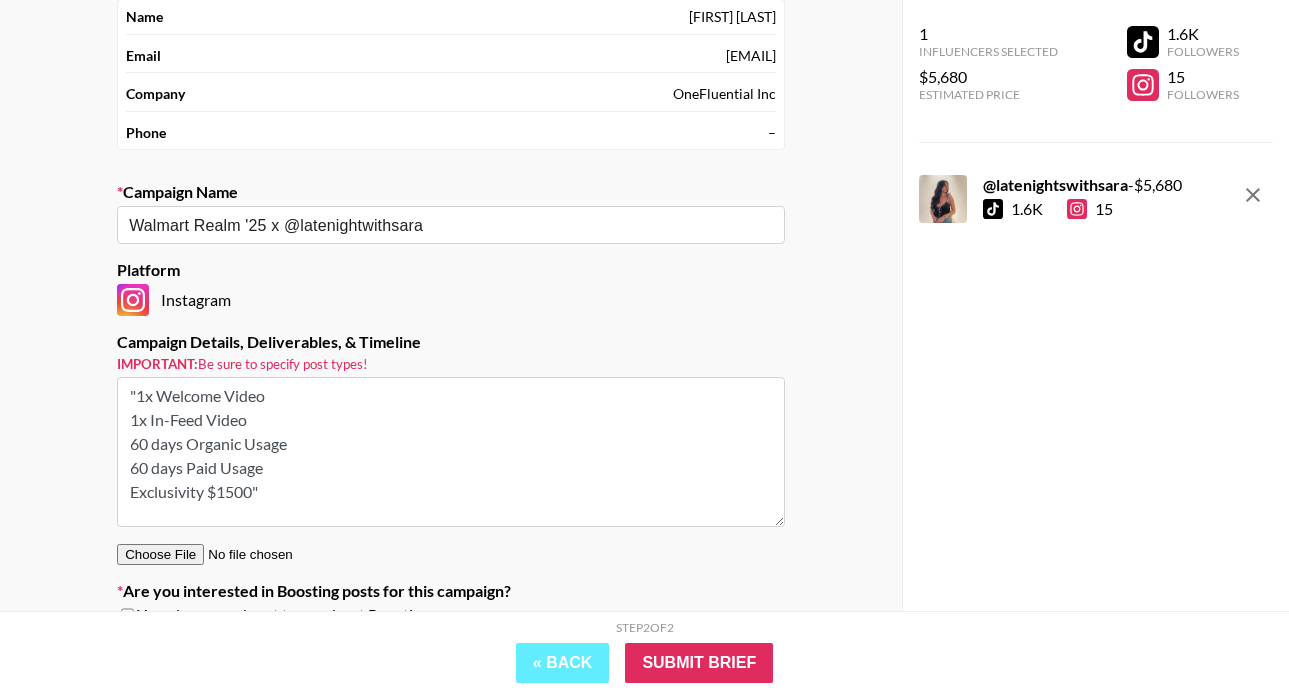 click on ""1x Welcome Video
1x In-Feed Video
60 days Organic Usage
60 days Paid Usage
Exclusivity $1500"" at bounding box center (451, 452) 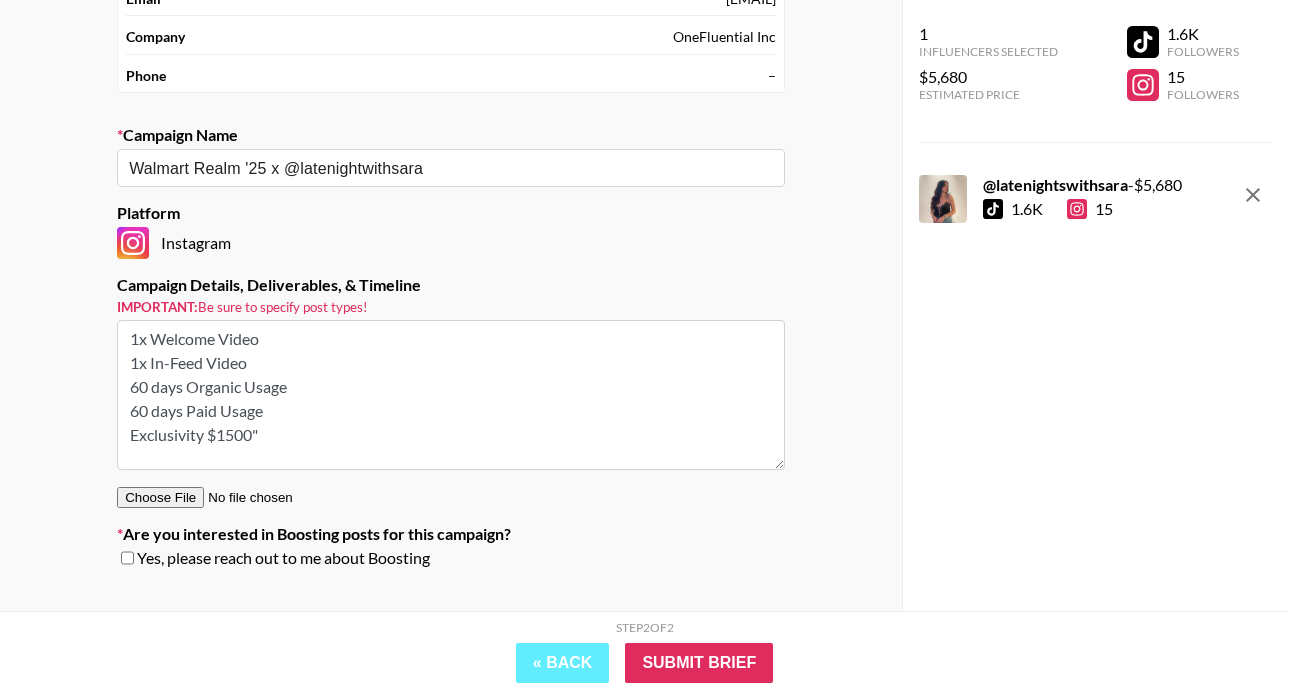 scroll, scrollTop: 203, scrollLeft: 0, axis: vertical 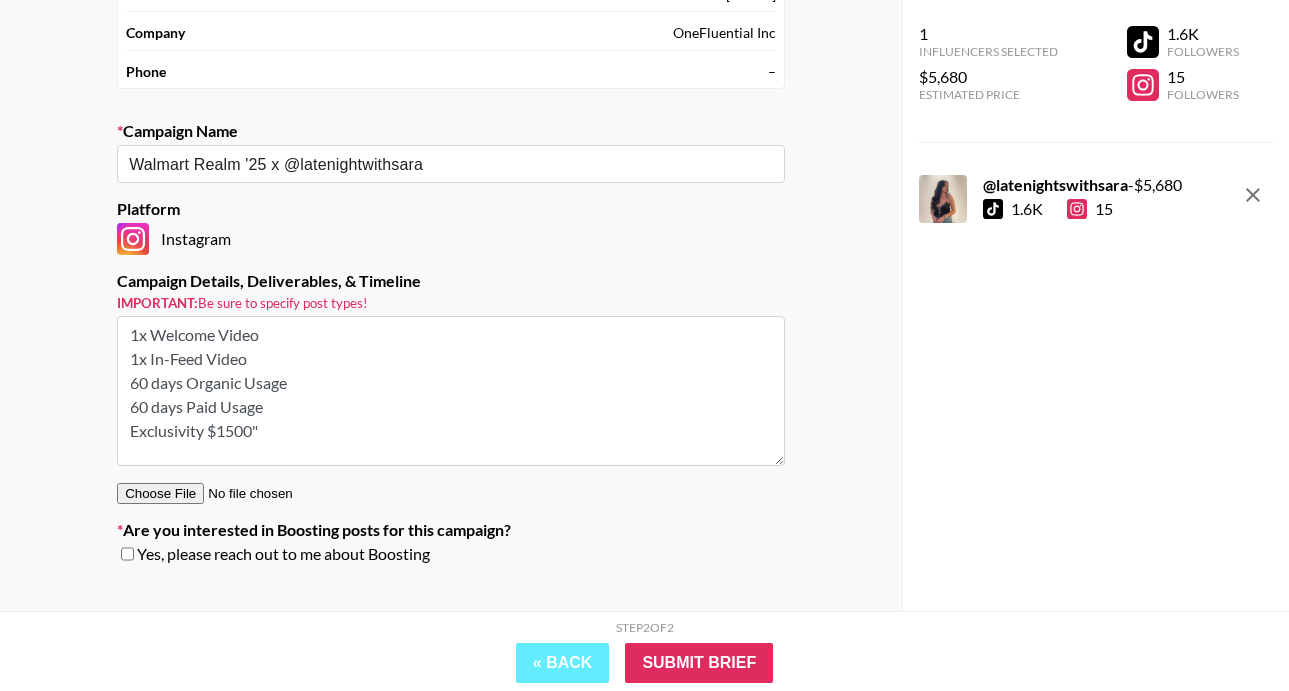 drag, startPoint x: 274, startPoint y: 436, endPoint x: 86, endPoint y: 421, distance: 188.59746 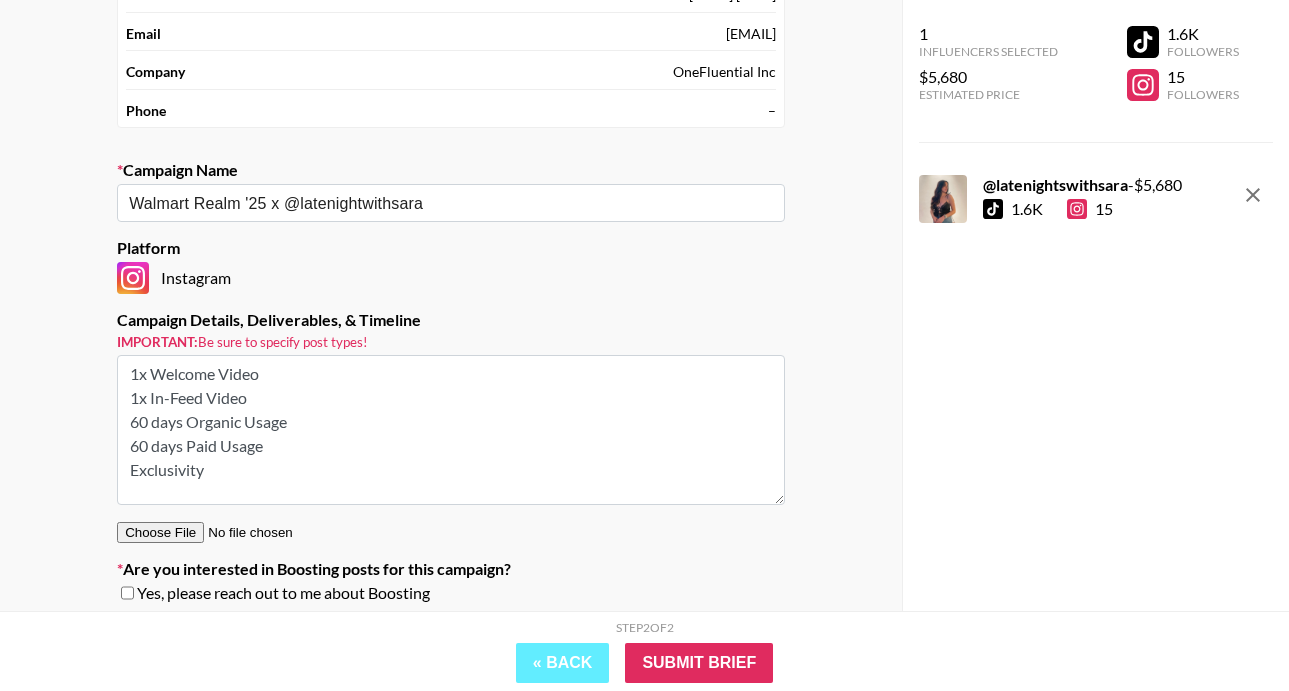 scroll, scrollTop: 236, scrollLeft: 0, axis: vertical 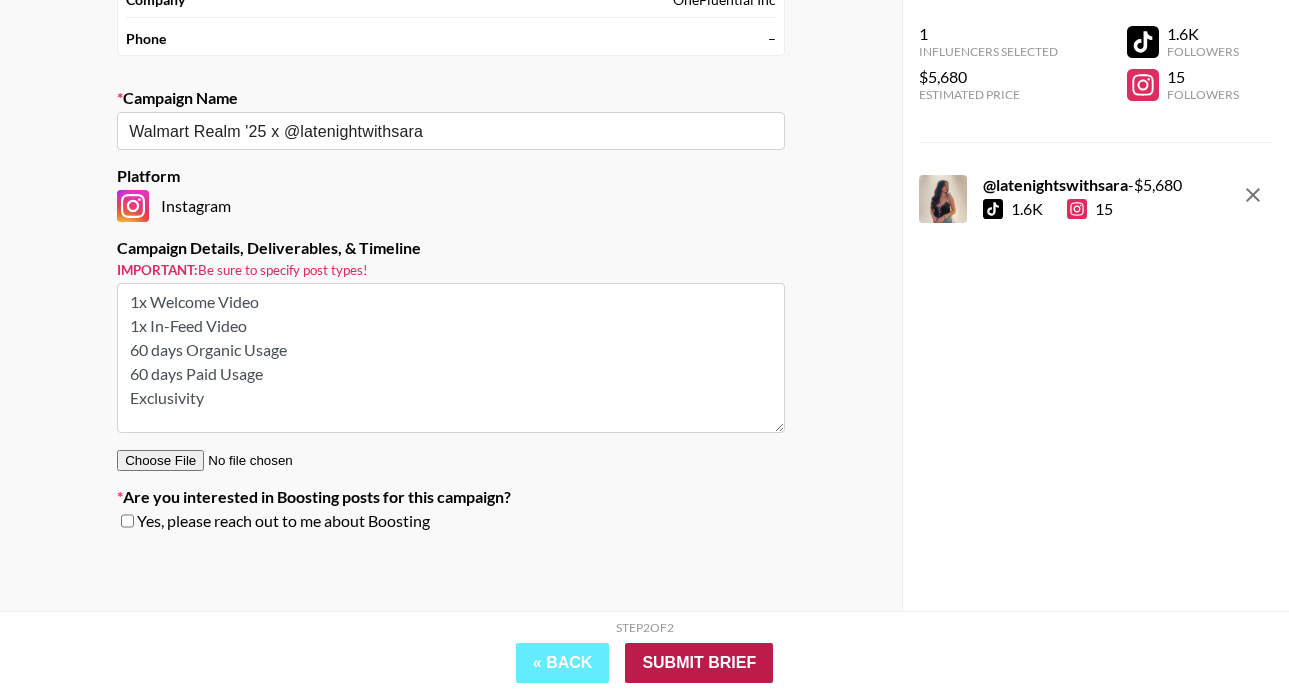 type on "1x Welcome Video
1x In-Feed Video
60 days Organic Usage
60 days Paid Usage
Exclusivity" 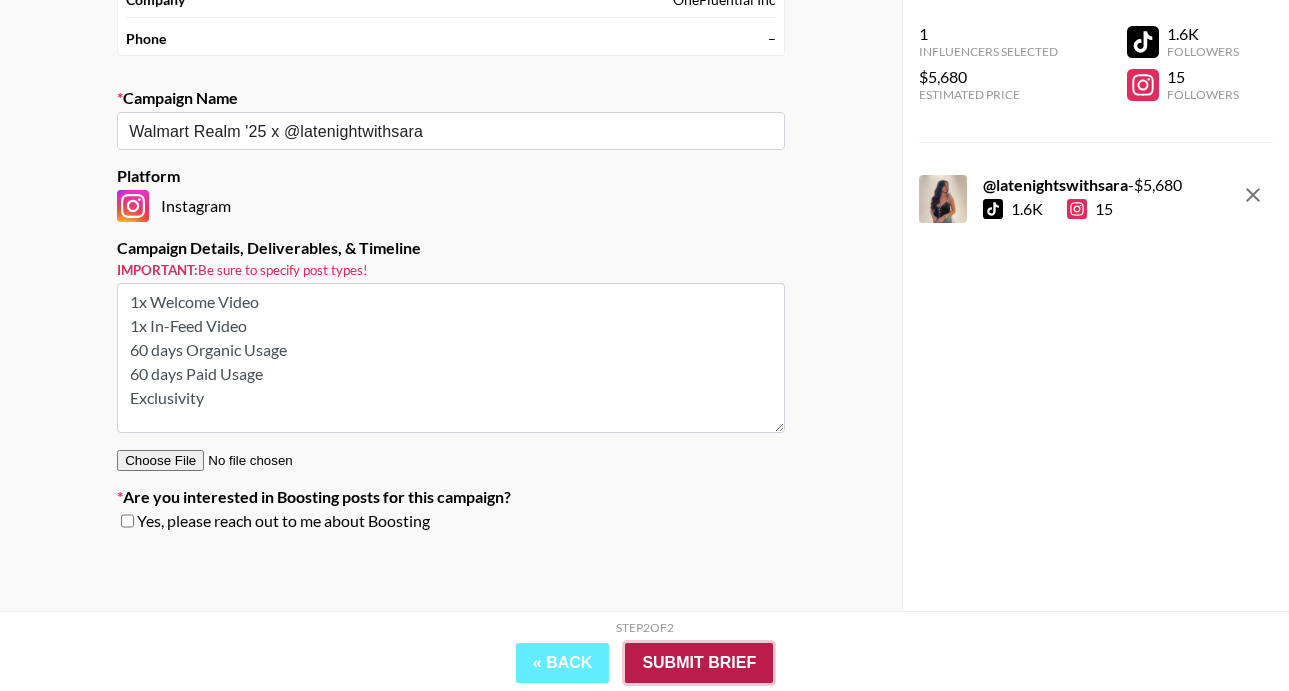 click on "Submit Brief" at bounding box center [699, 663] 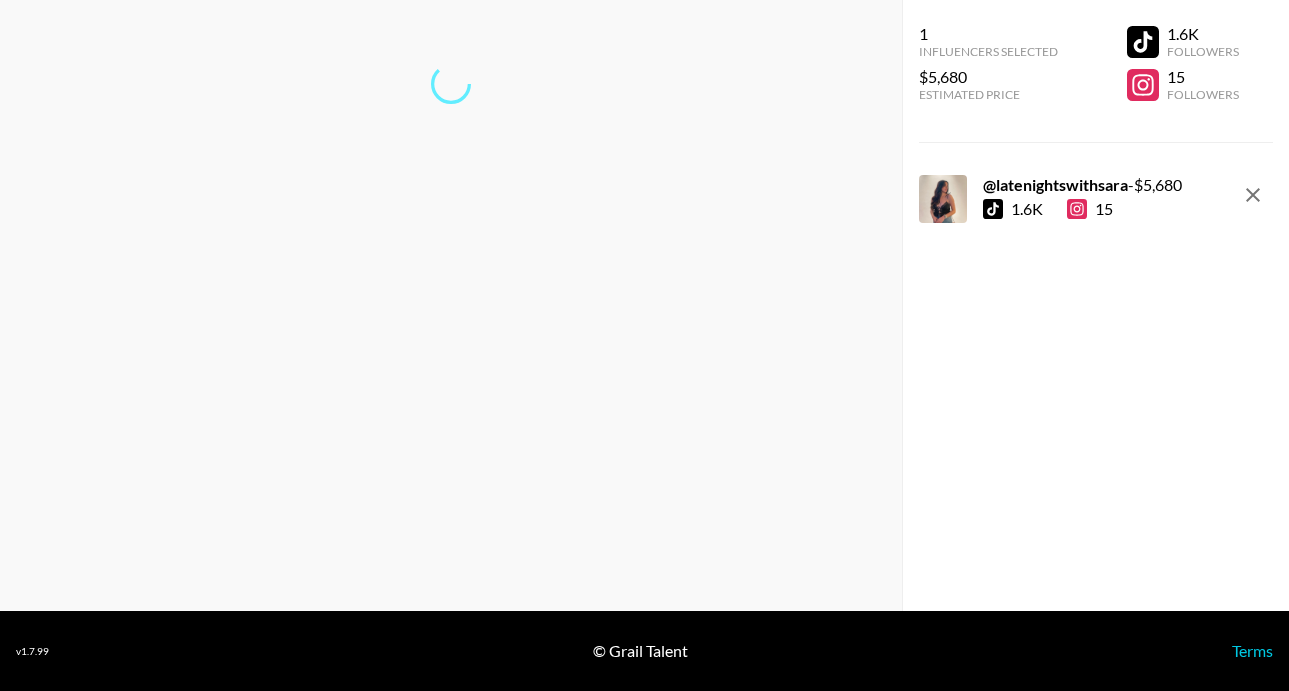 scroll, scrollTop: 80, scrollLeft: 0, axis: vertical 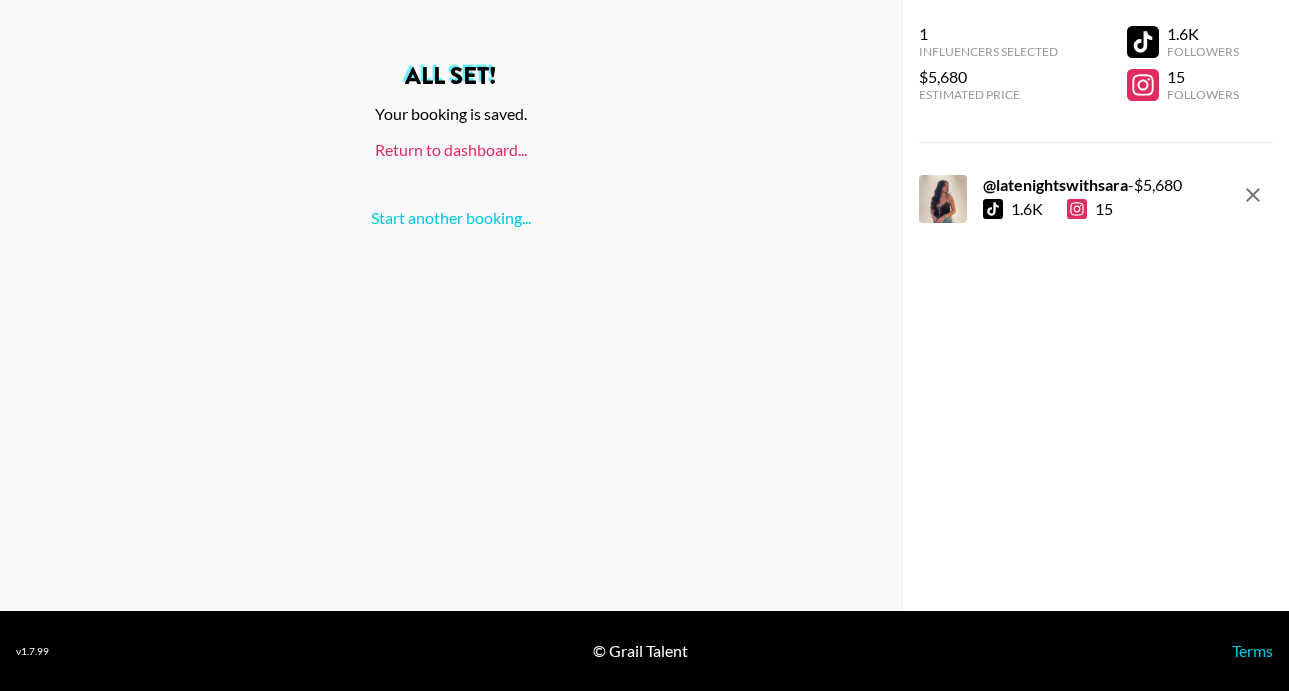 click on "Return to dashboard..." at bounding box center [451, 149] 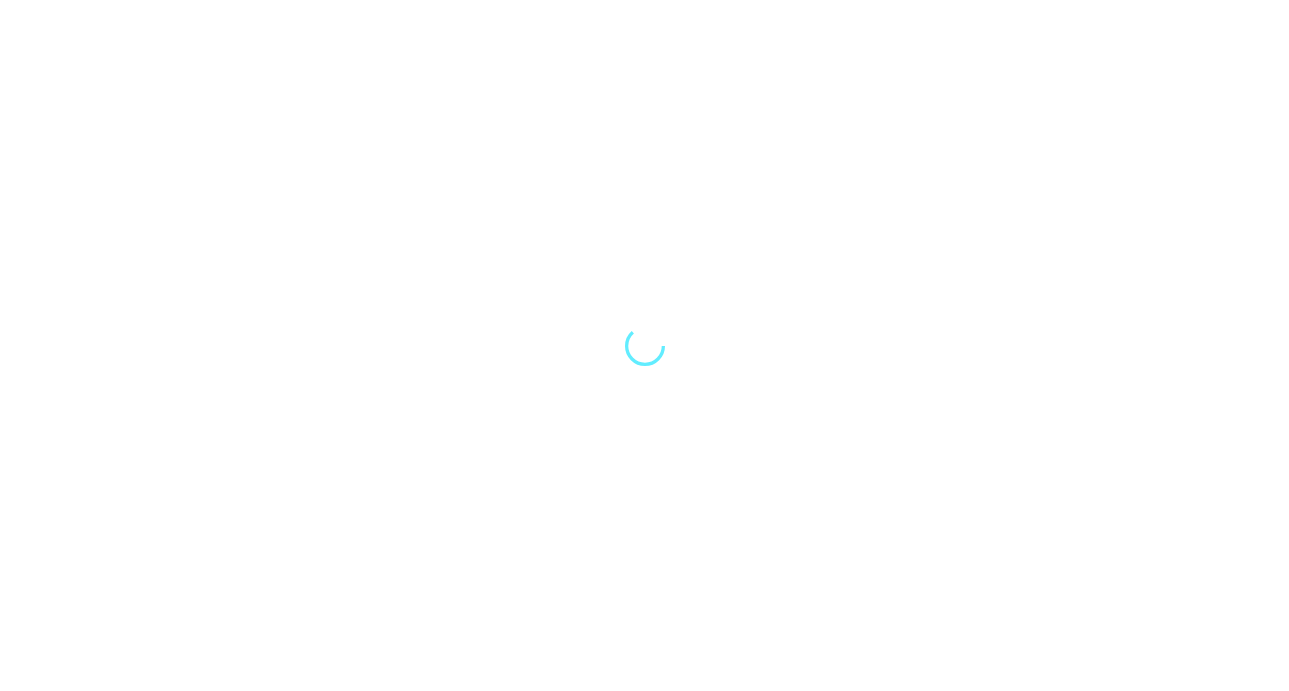 scroll, scrollTop: 0, scrollLeft: 0, axis: both 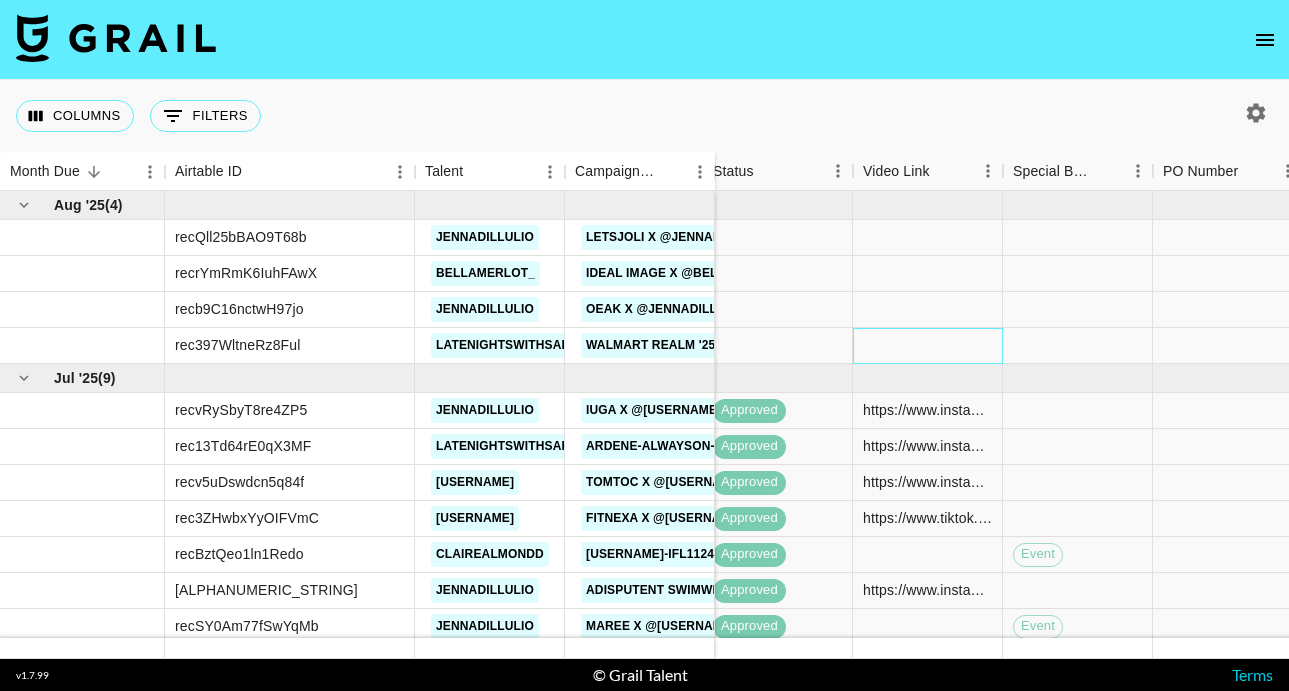 click at bounding box center [928, 346] 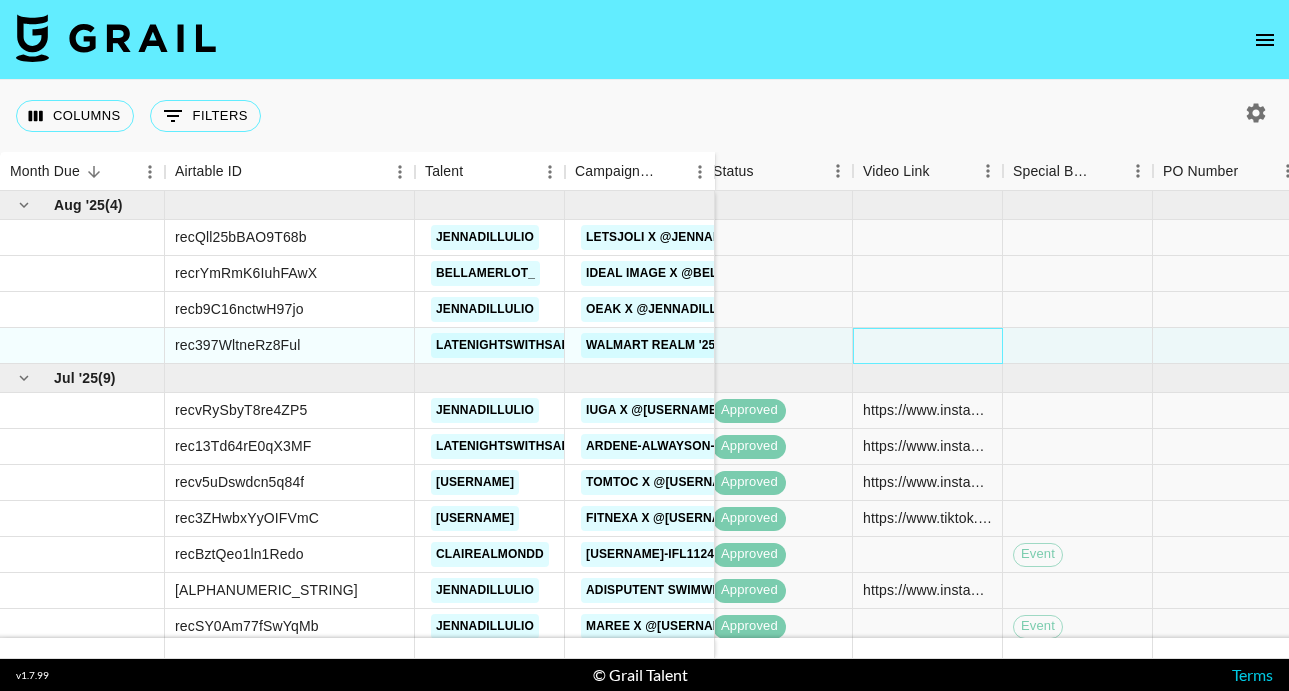 click at bounding box center (928, 346) 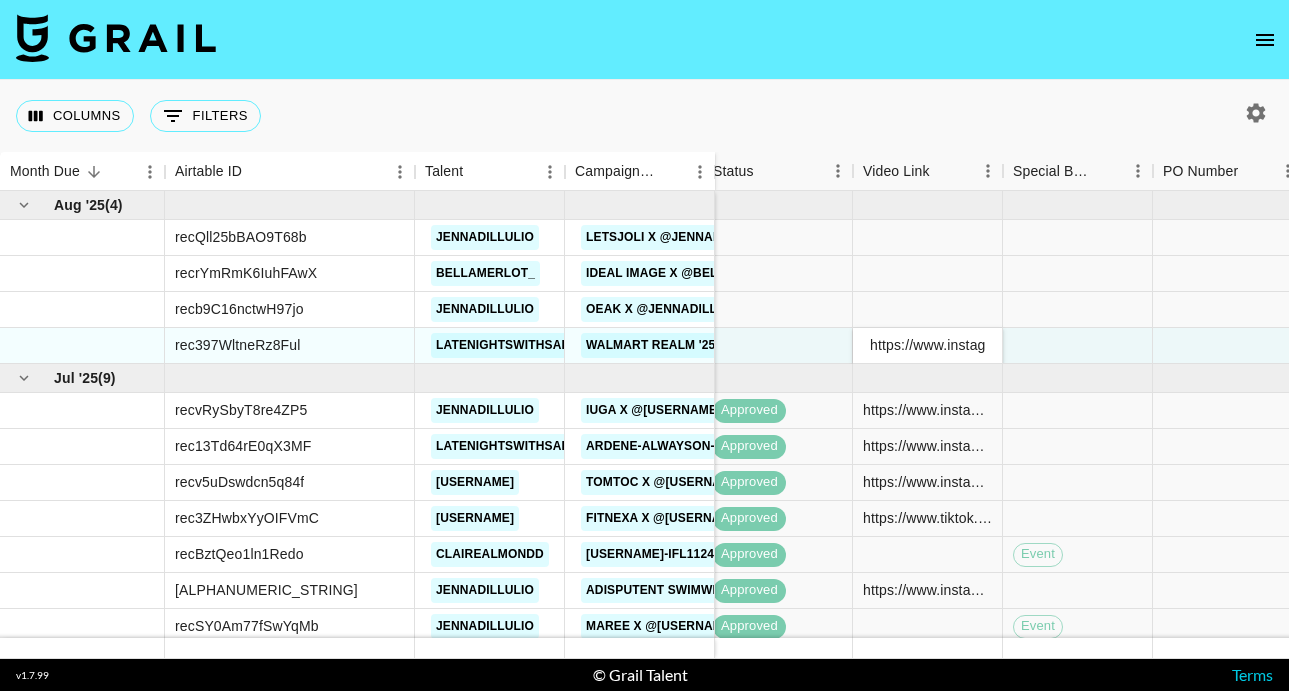 scroll, scrollTop: 0, scrollLeft: 561, axis: horizontal 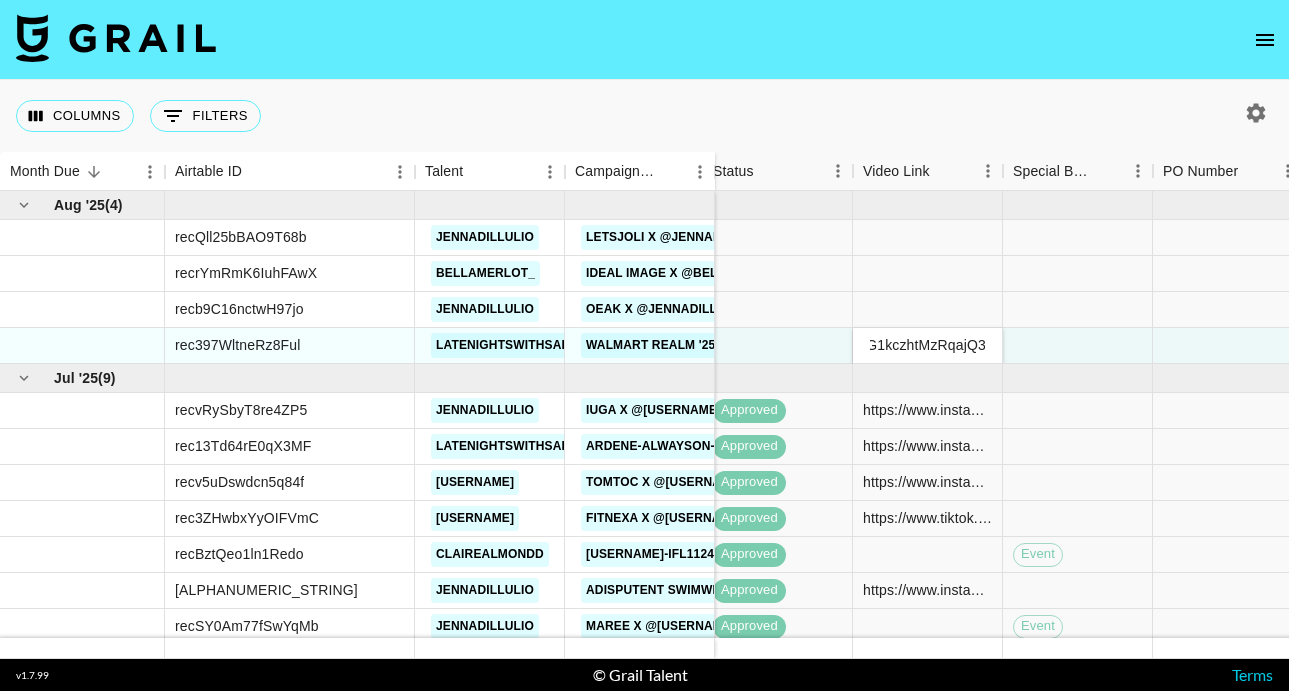 type on "https://www.instagram.com/reel/DM0TcqbA1yY/?utm_source=ig_web_copy_link&igsh=aG1kczhtMzRqajQ3" 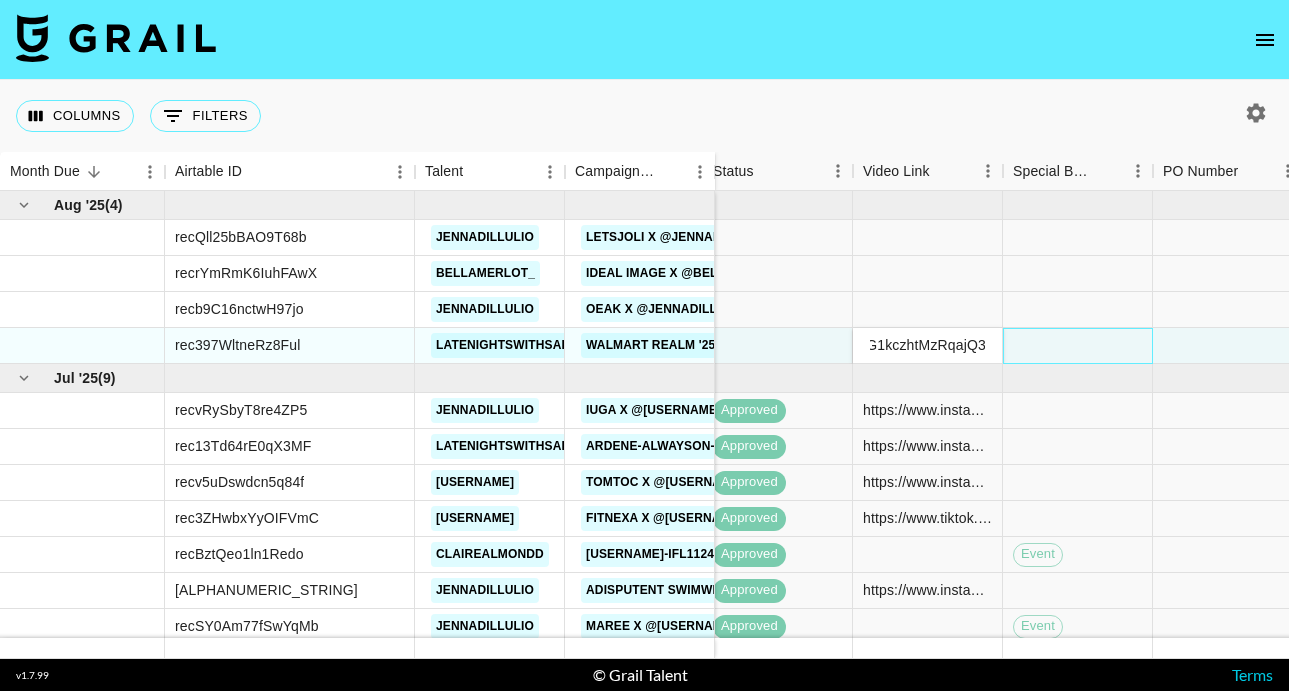 click at bounding box center [1078, 346] 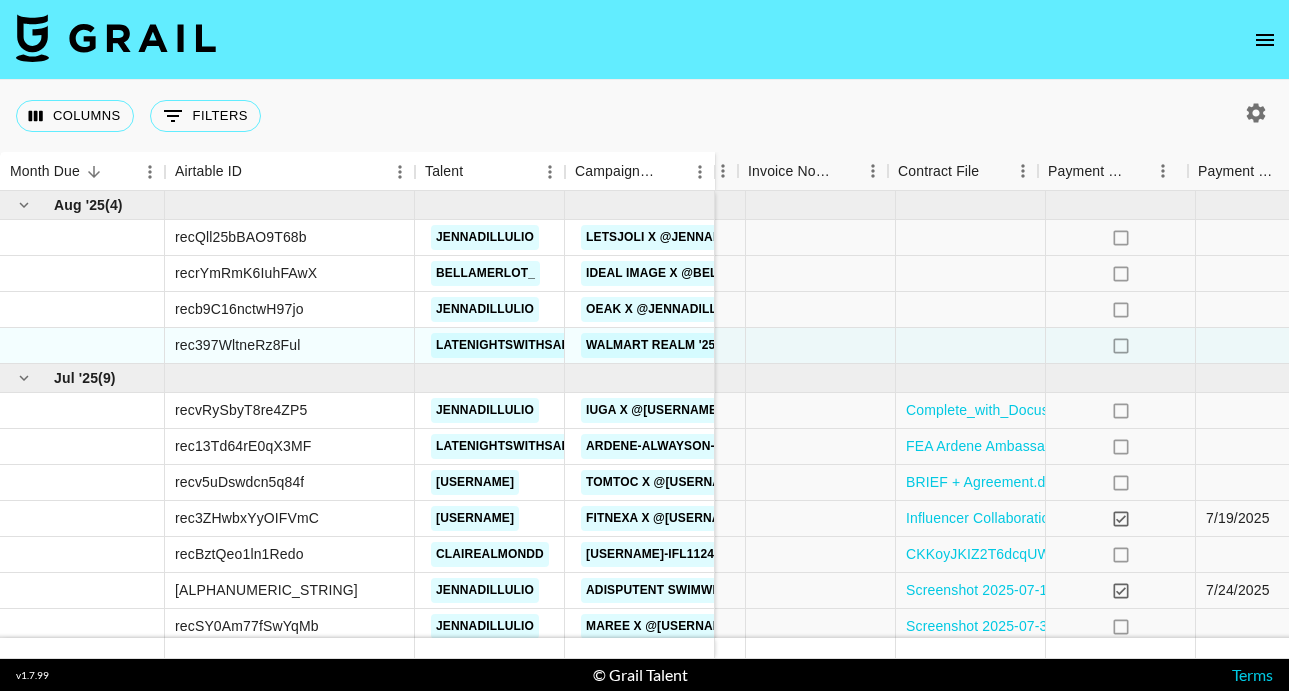 scroll, scrollTop: 0, scrollLeft: 1427, axis: horizontal 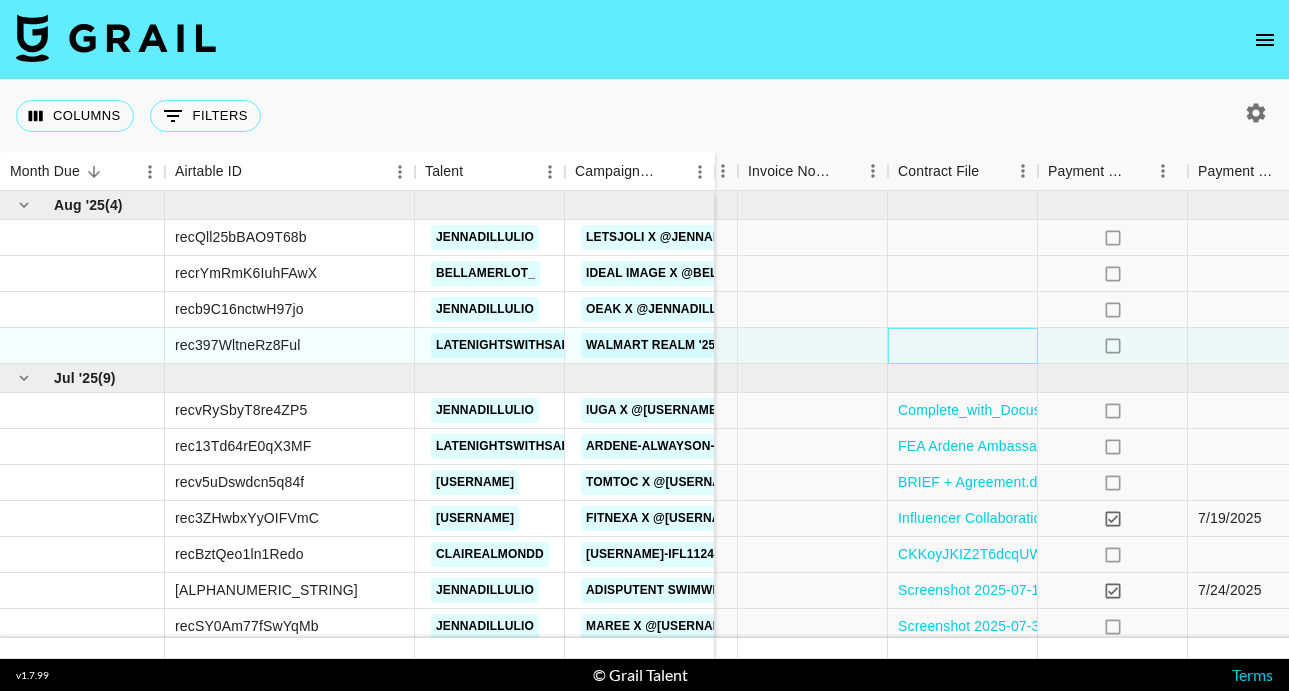 click at bounding box center [963, 346] 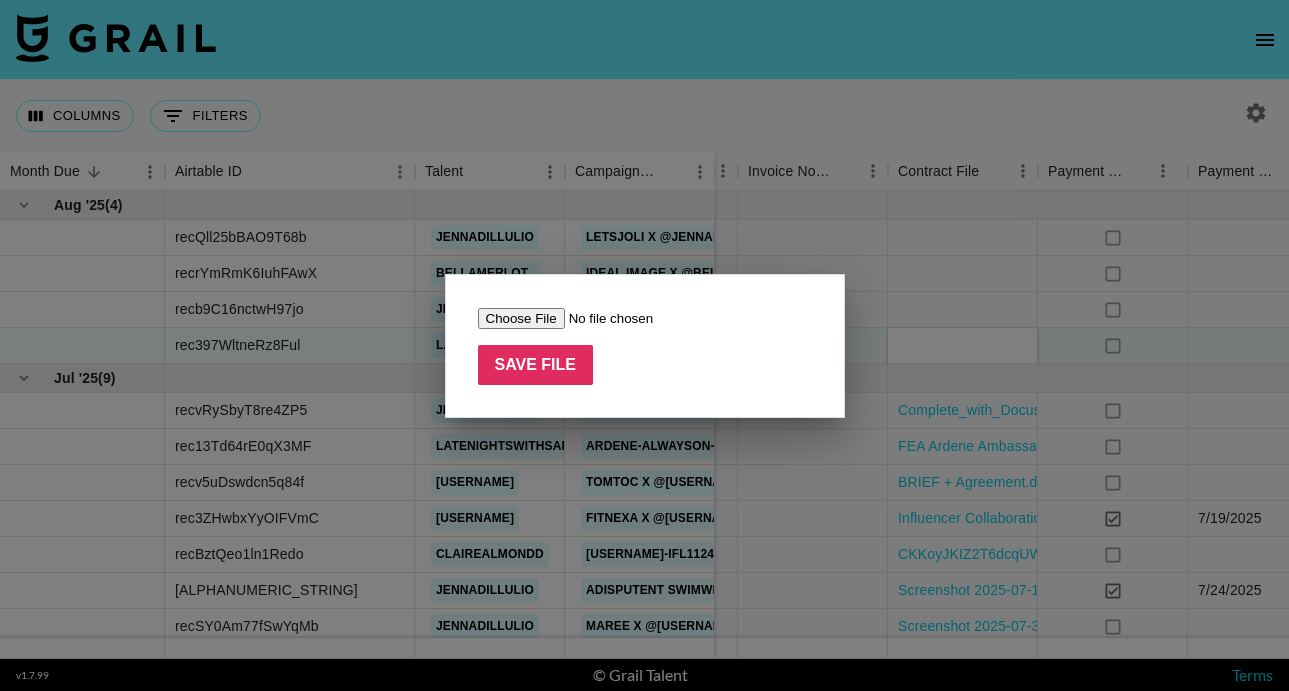 click at bounding box center (604, 318) 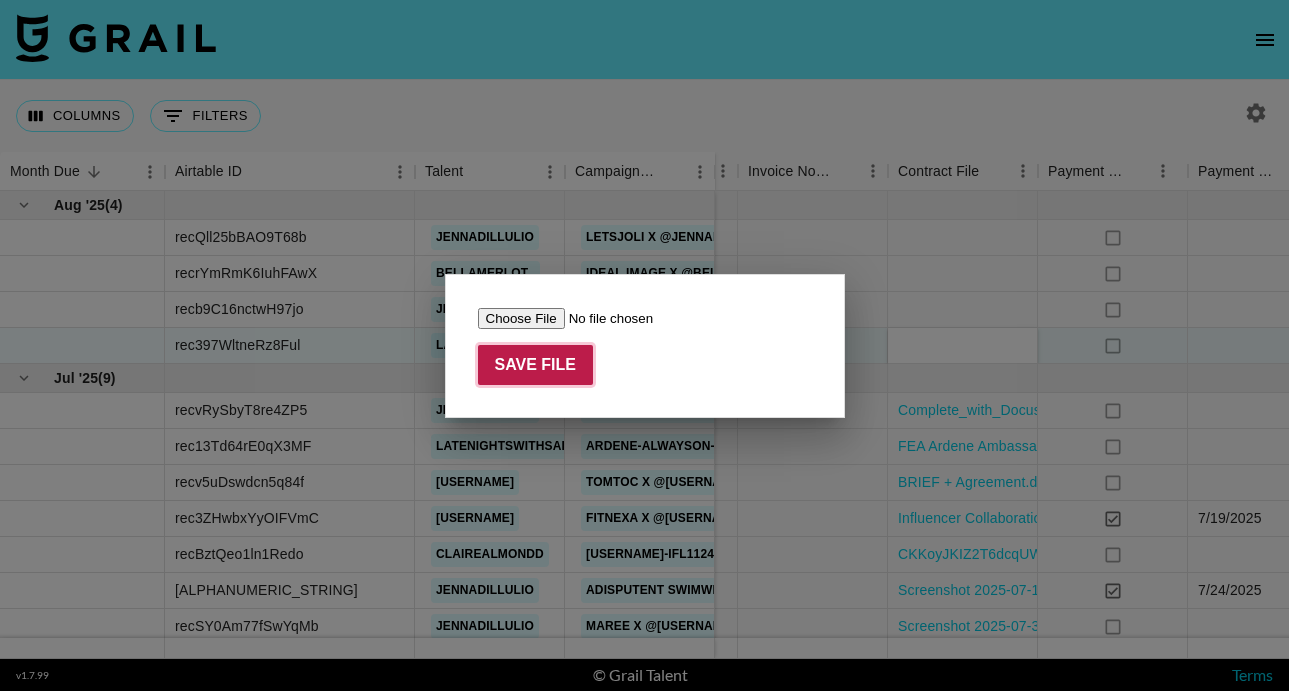 click on "Save File" at bounding box center [536, 365] 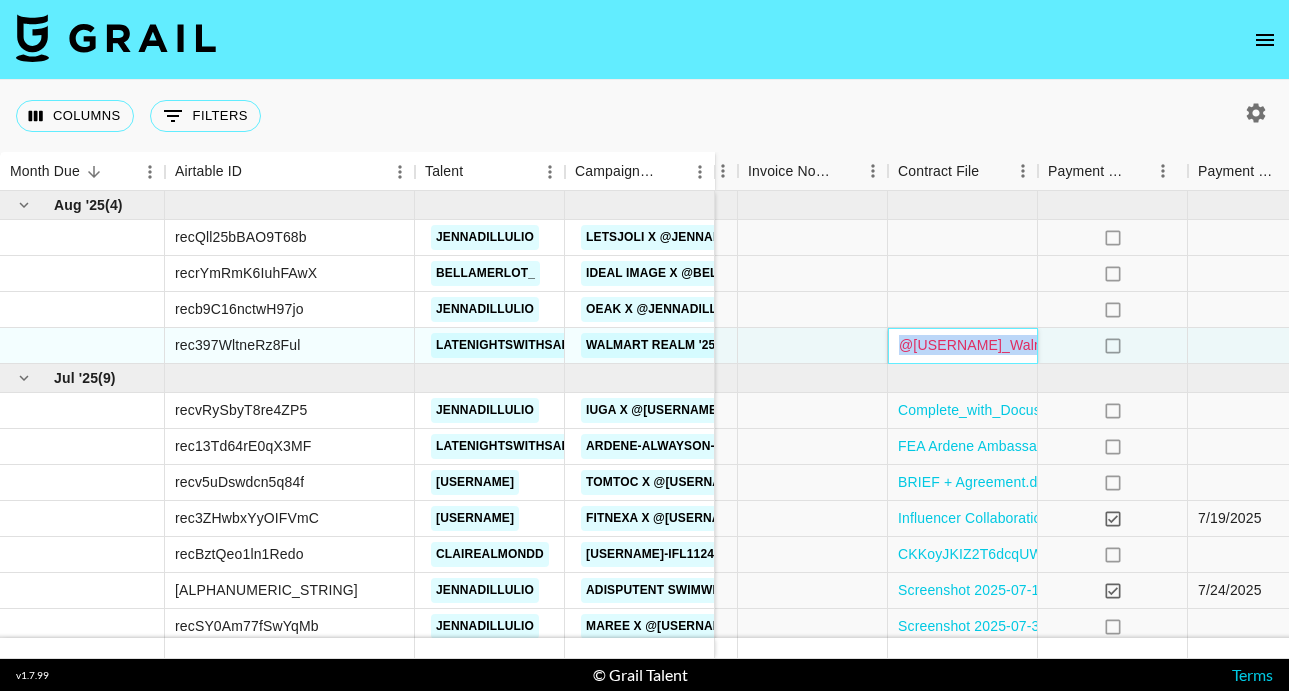 click on "@[USERNAME]_Walmart Realm'25_Influencer Agreement (1).pdf" at bounding box center [1107, 345] 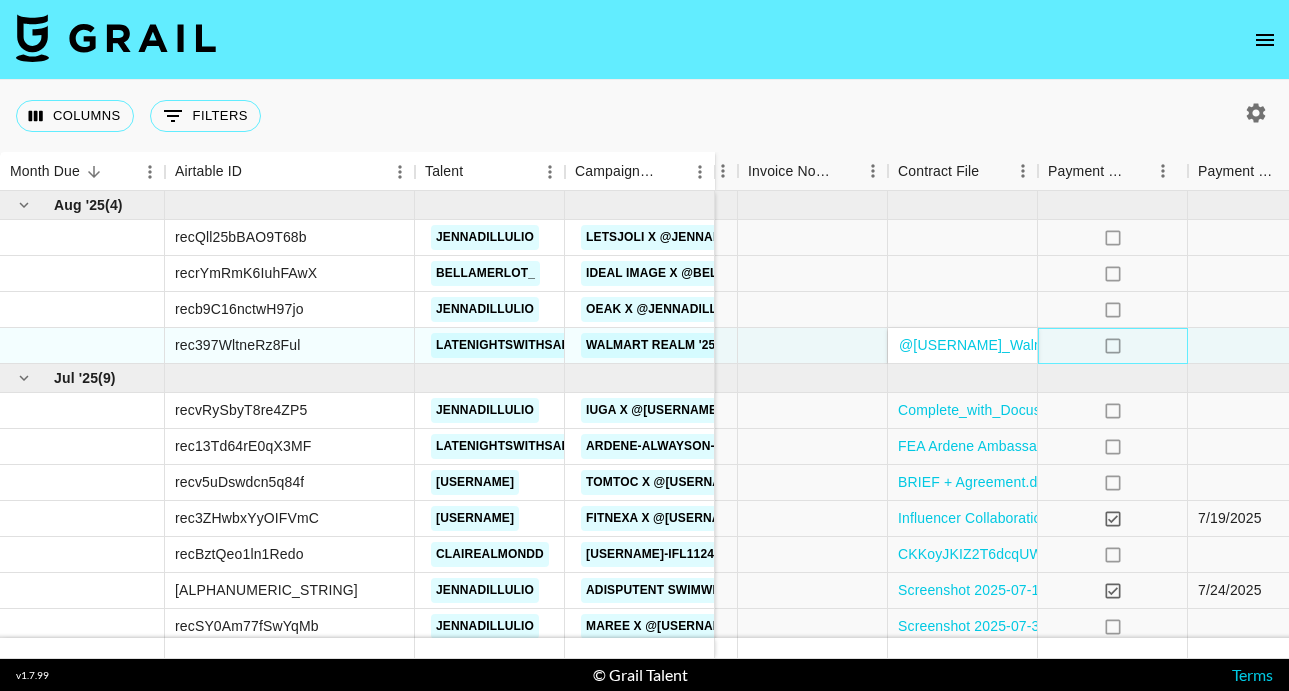 click on "no" at bounding box center [1113, 346] 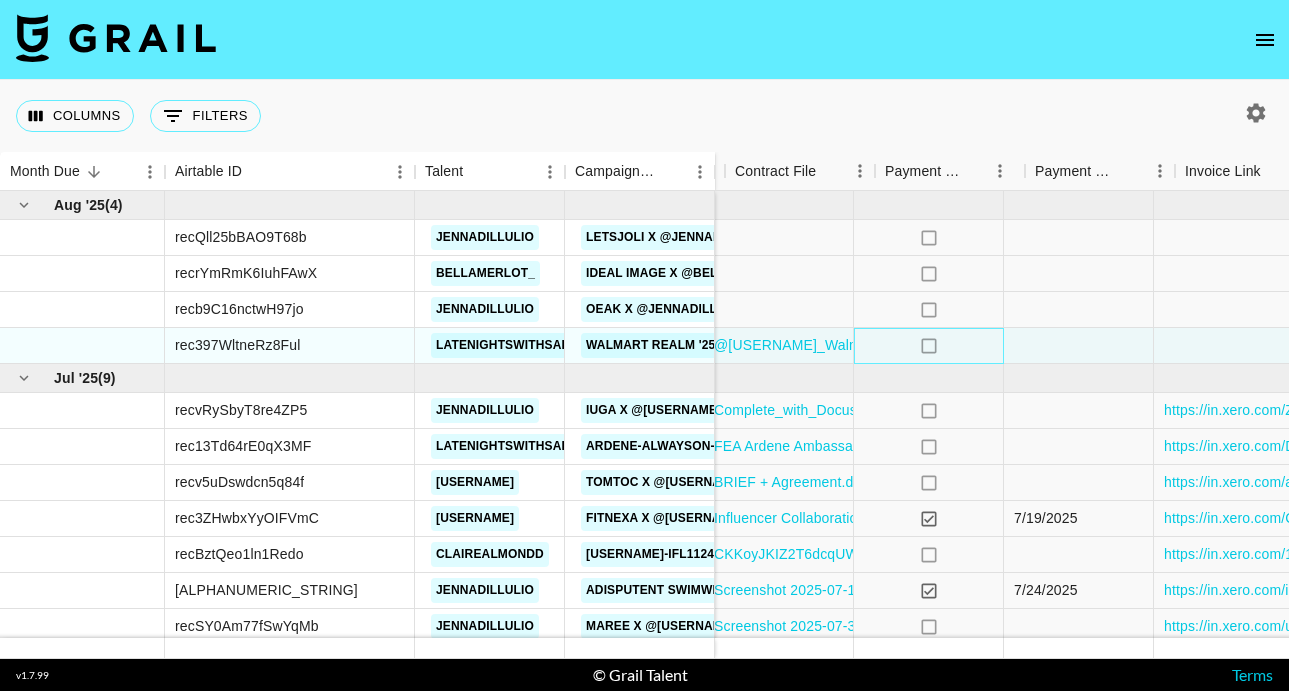 scroll, scrollTop: 0, scrollLeft: 1706, axis: horizontal 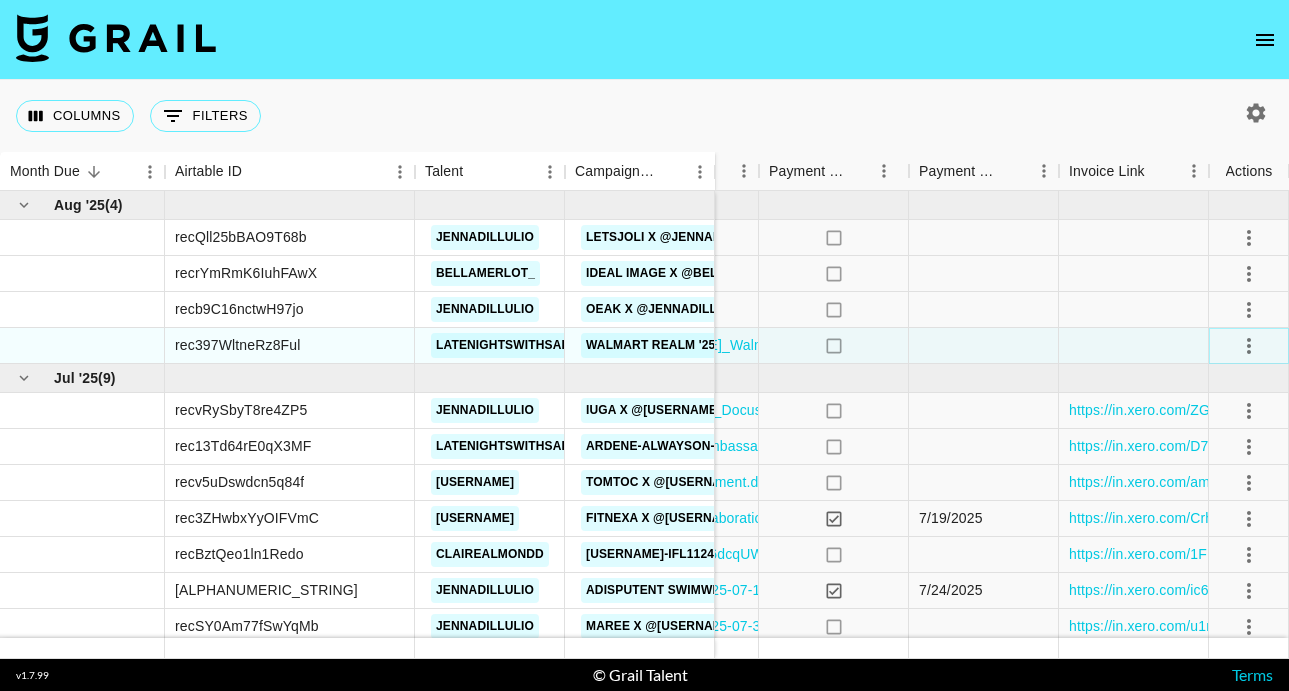 click 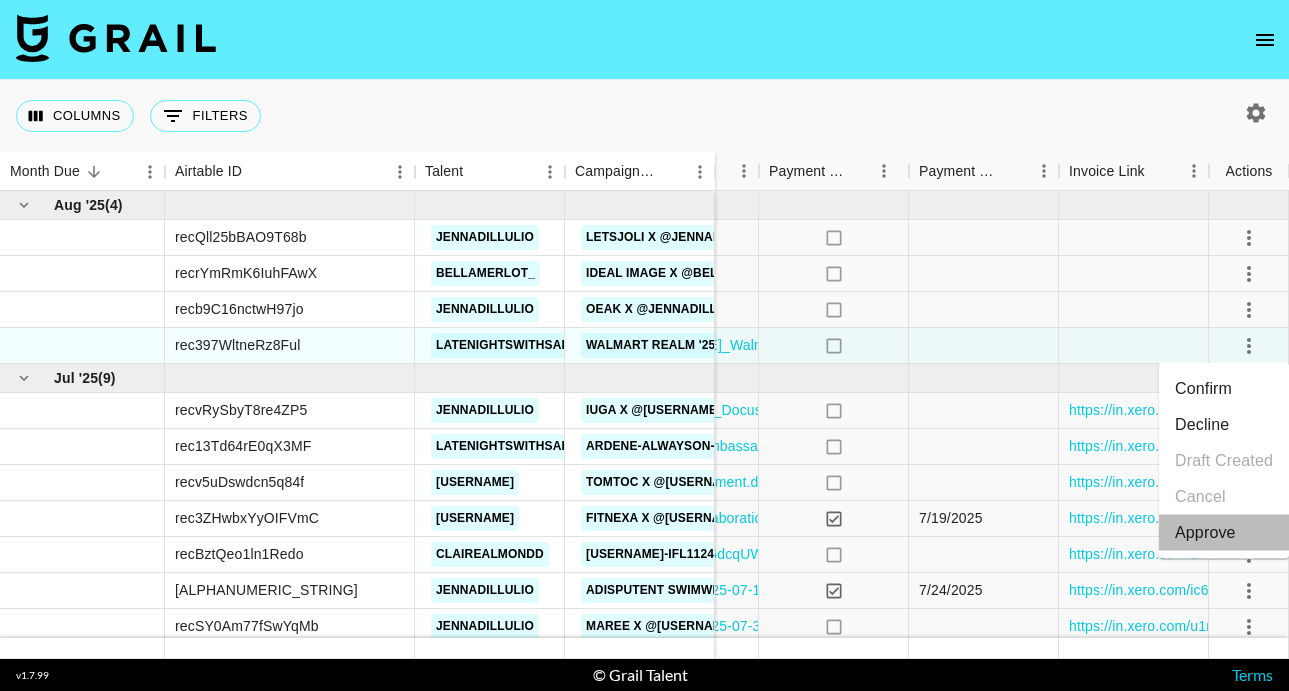 click on "Approve" at bounding box center [1205, 533] 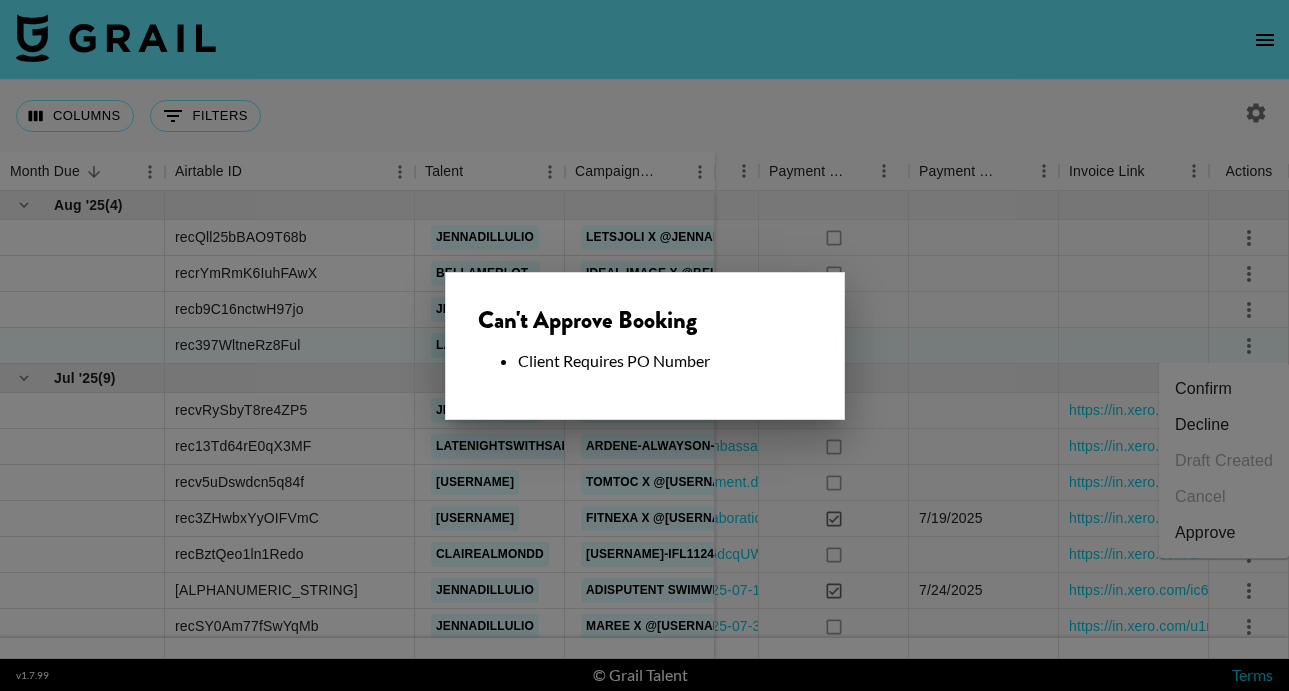 click at bounding box center [644, 345] 